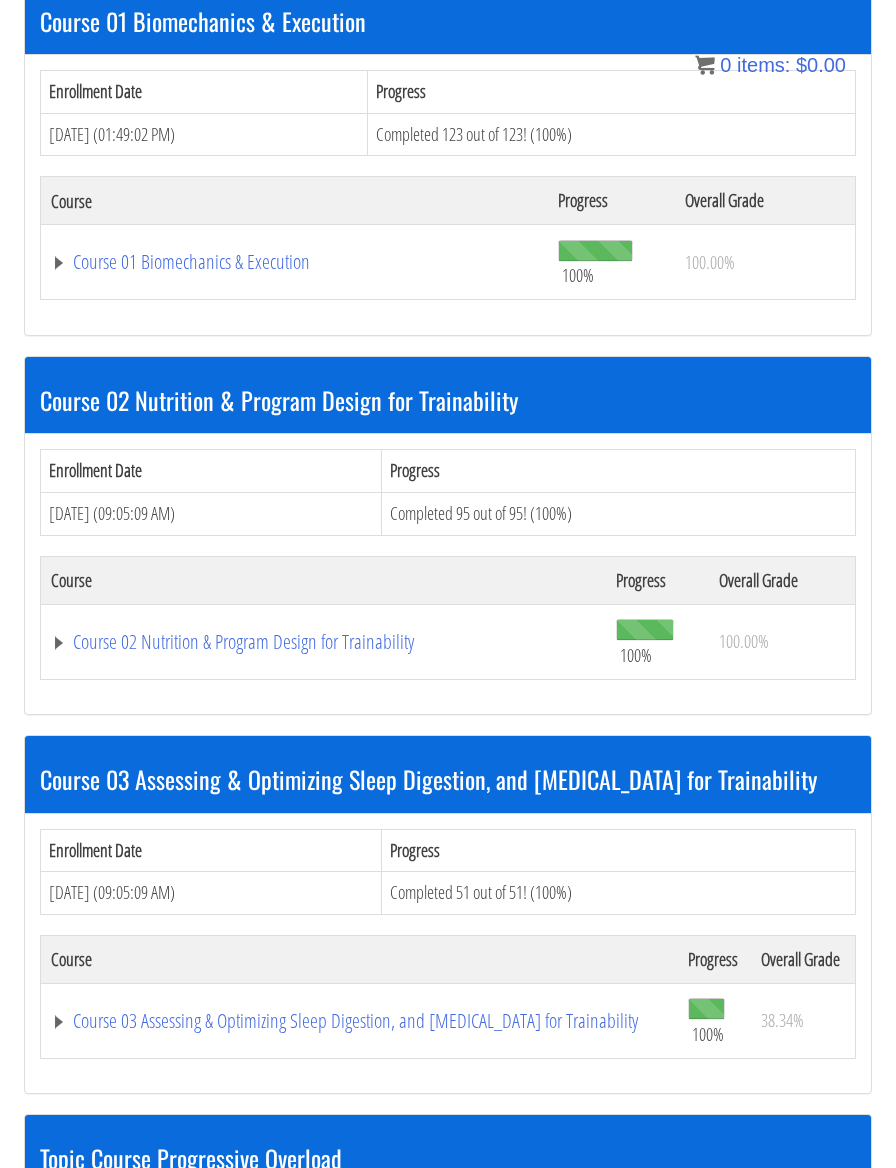 scroll, scrollTop: 340, scrollLeft: 0, axis: vertical 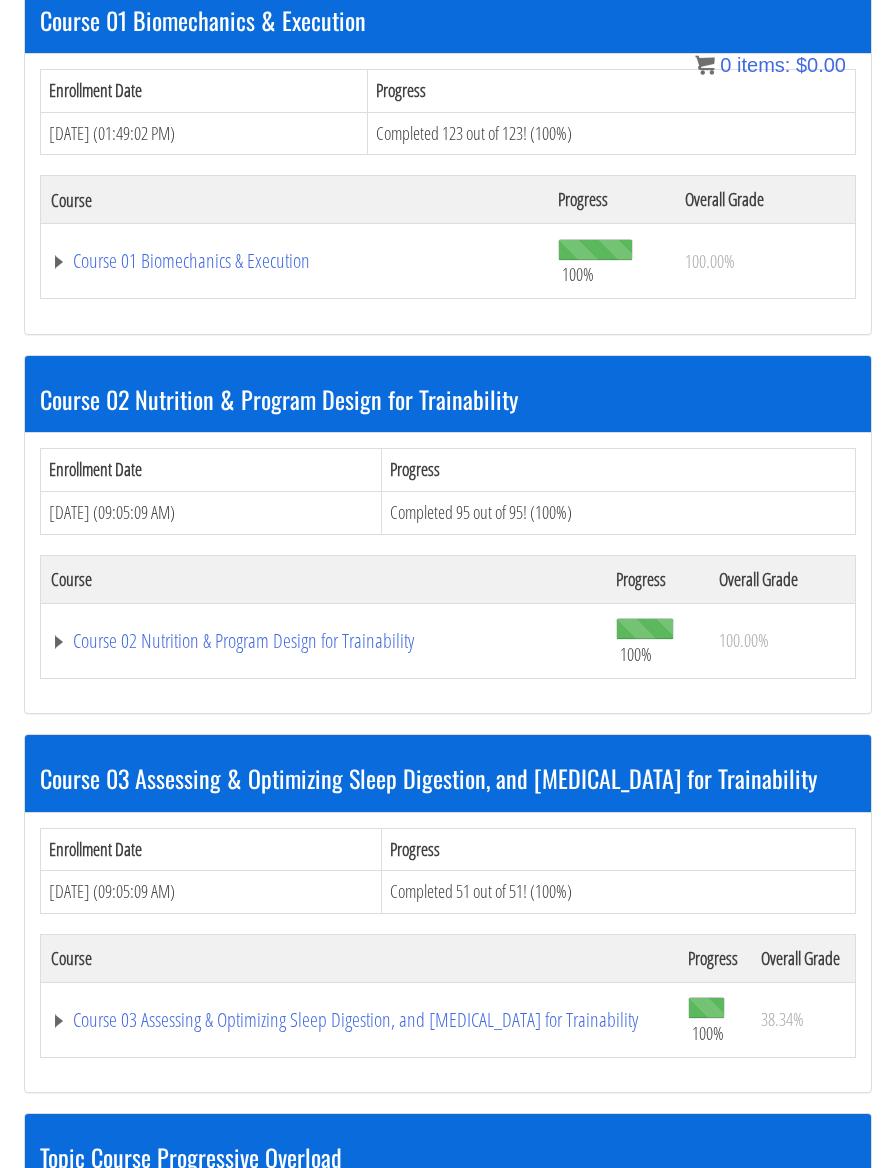 click on "Course 02 Nutrition & Program Design for Trainability" at bounding box center (294, 261) 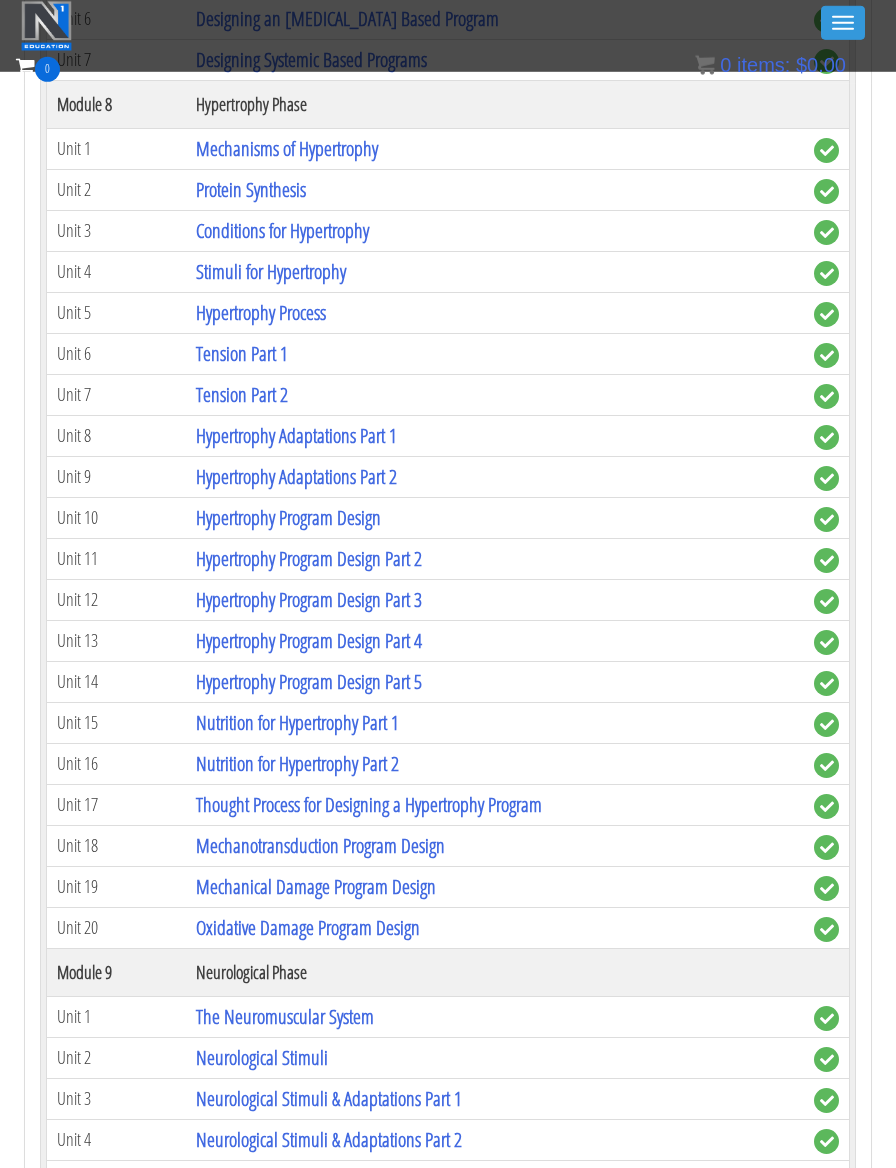 scroll, scrollTop: 3025, scrollLeft: 0, axis: vertical 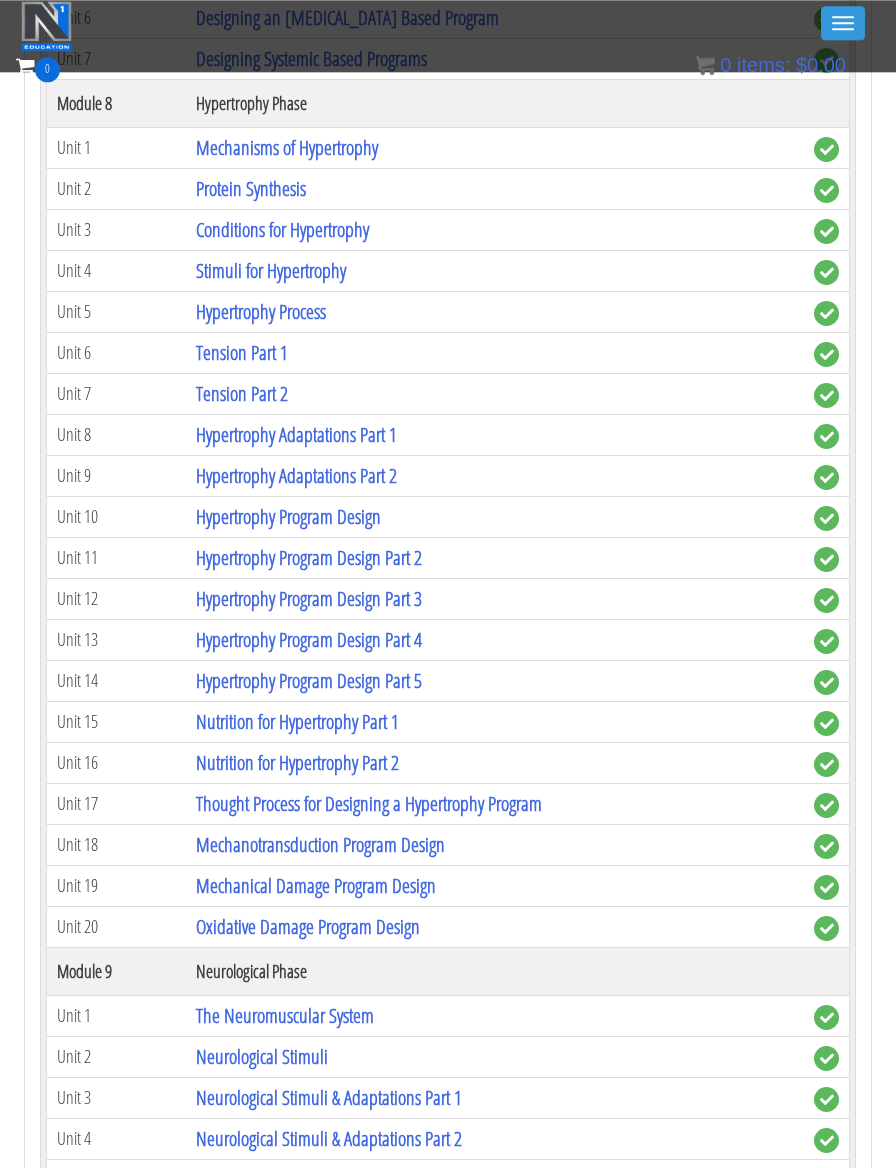 click on "Hypertrophy Adaptations Part 1" at bounding box center [296, 434] 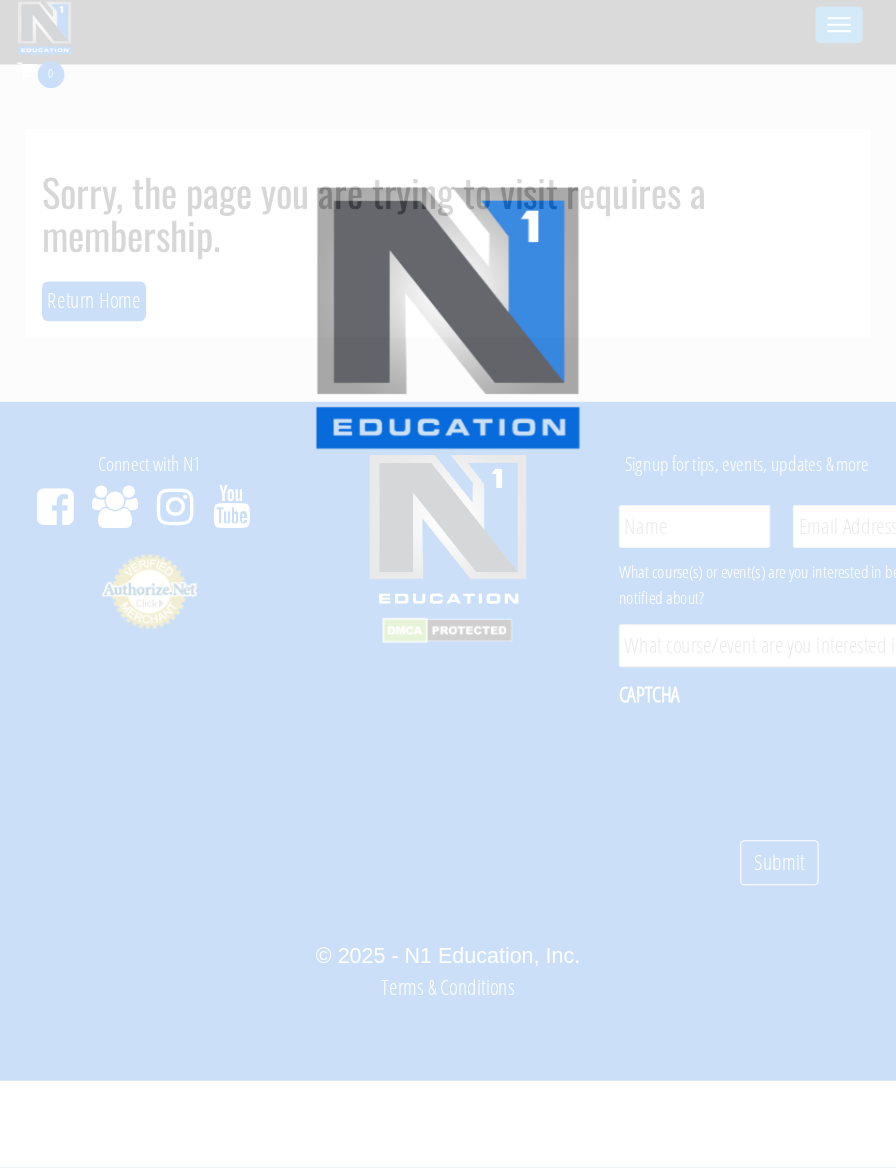 scroll, scrollTop: 0, scrollLeft: 0, axis: both 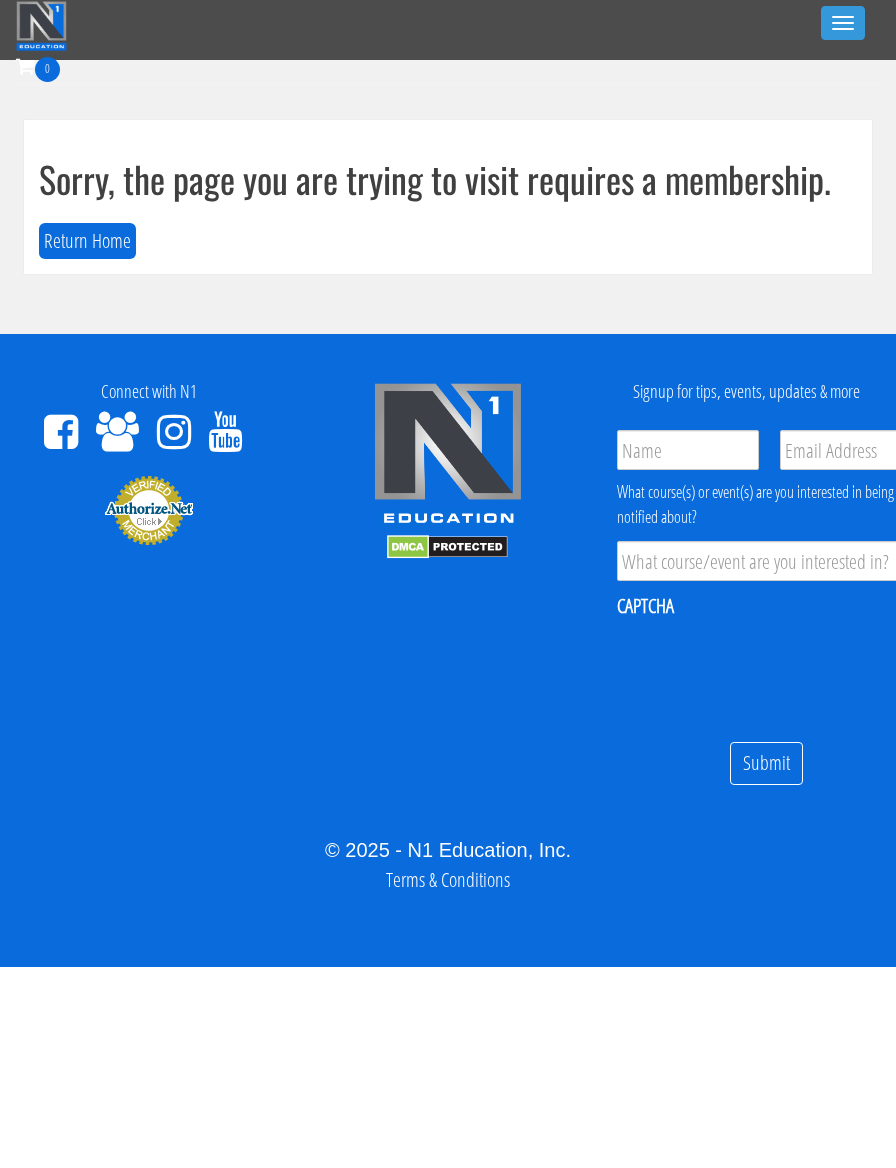 click at bounding box center [843, 29] 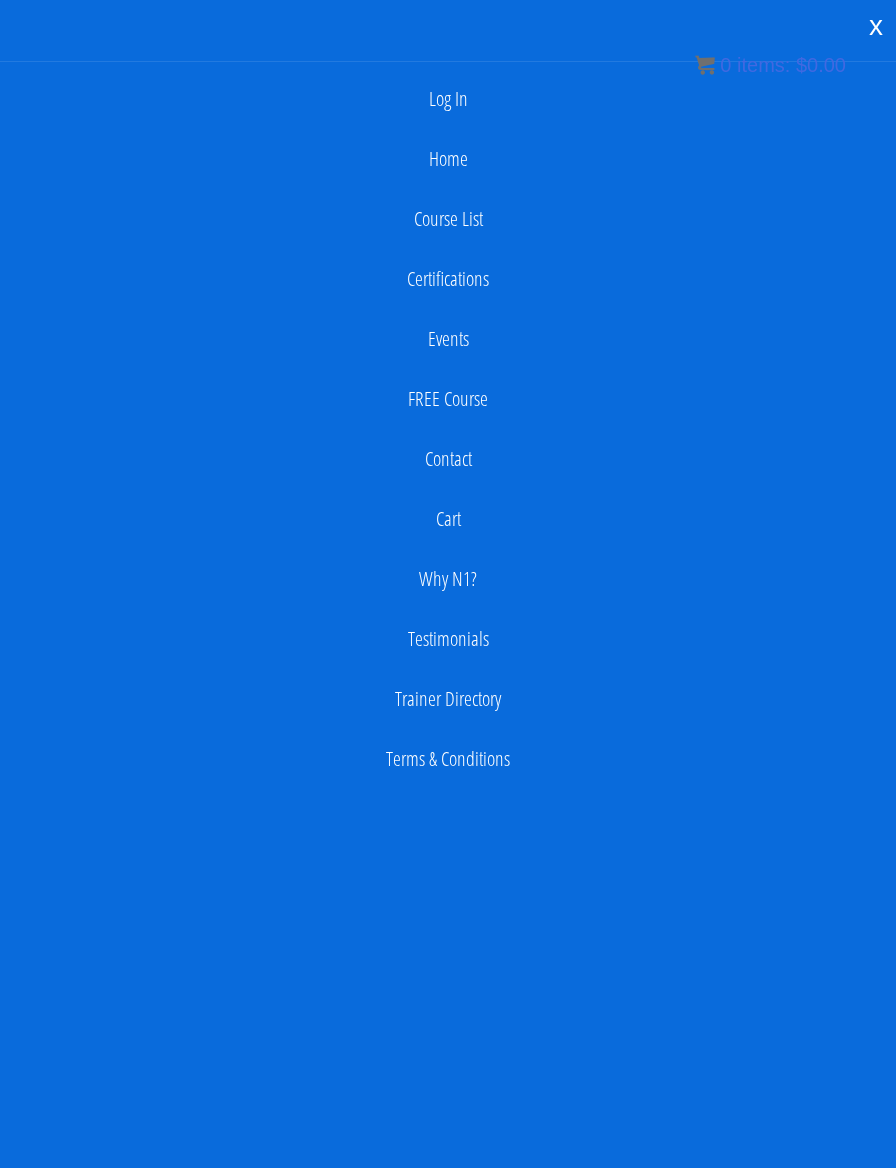 click on "Log In" at bounding box center [448, 99] 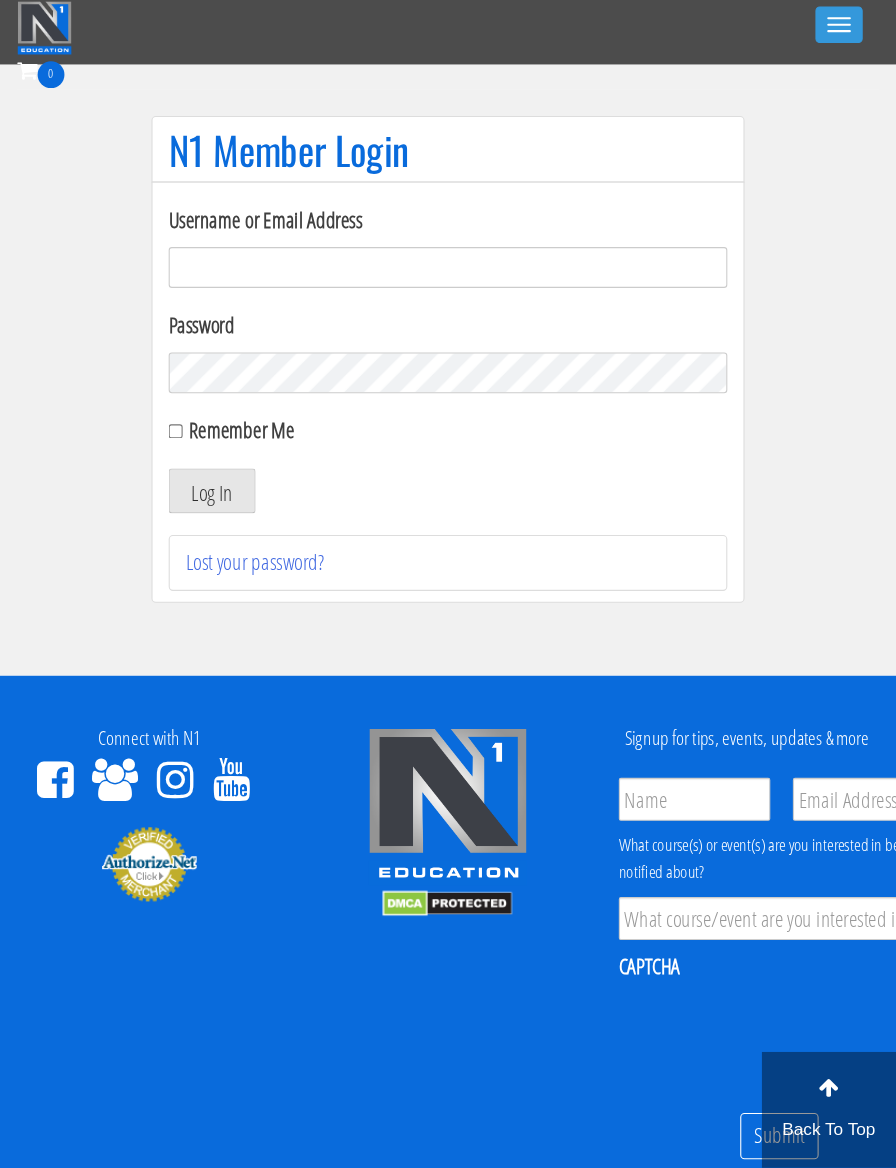 scroll, scrollTop: 0, scrollLeft: 0, axis: both 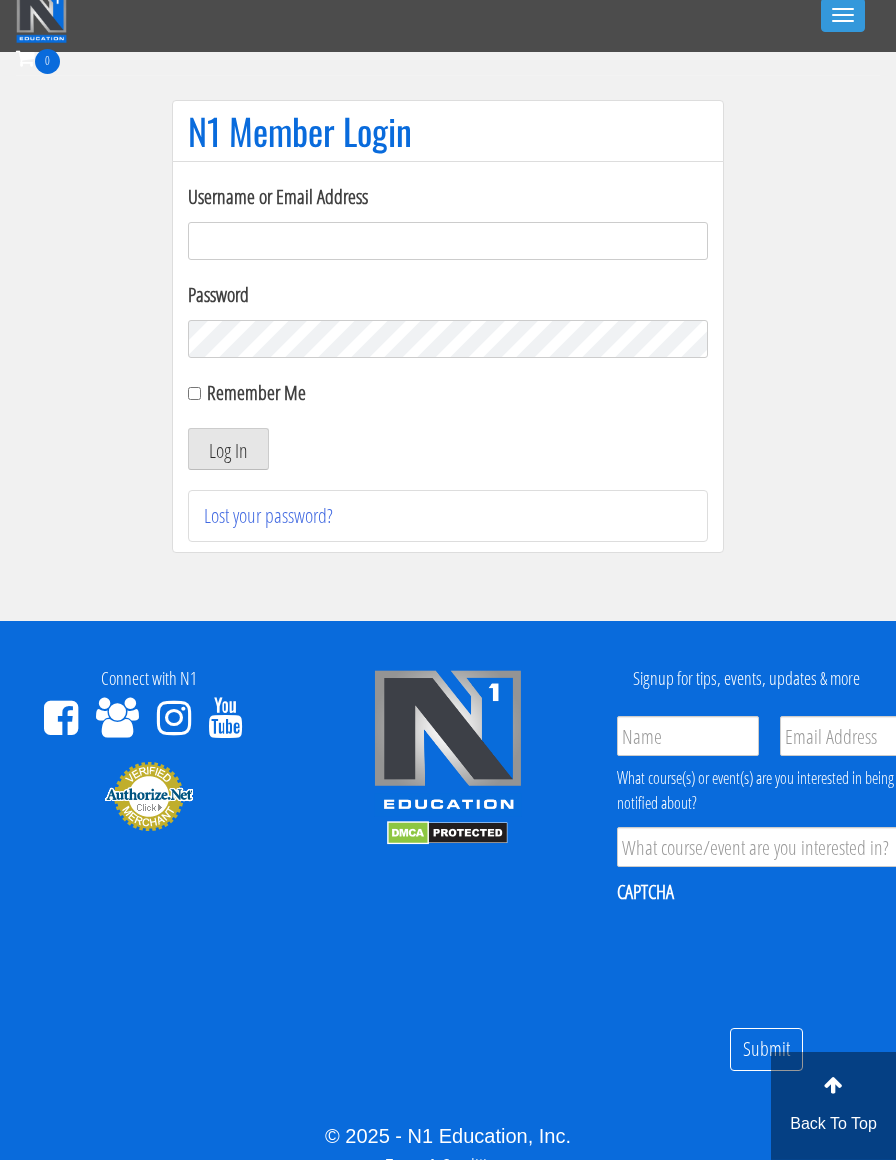 type on "axelrose_91@icloud.com" 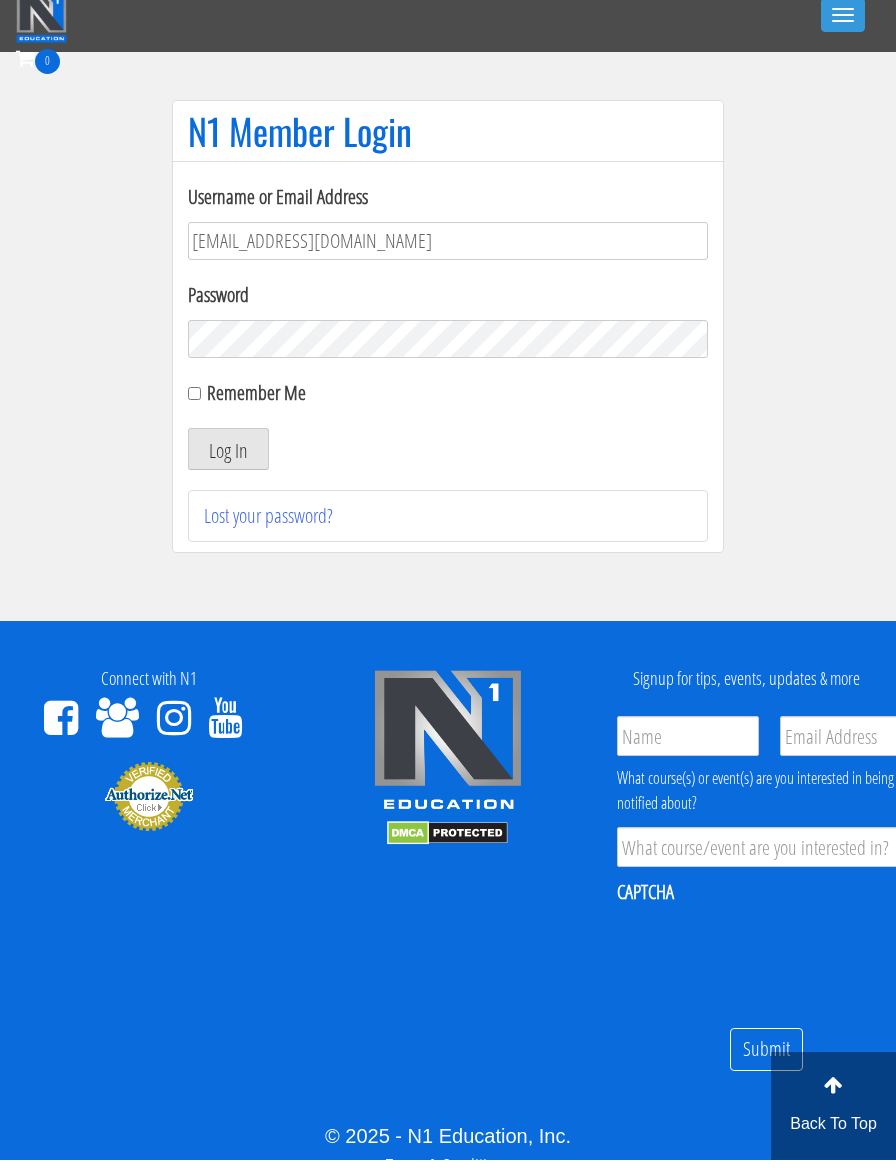 click on "Log In" at bounding box center (228, 457) 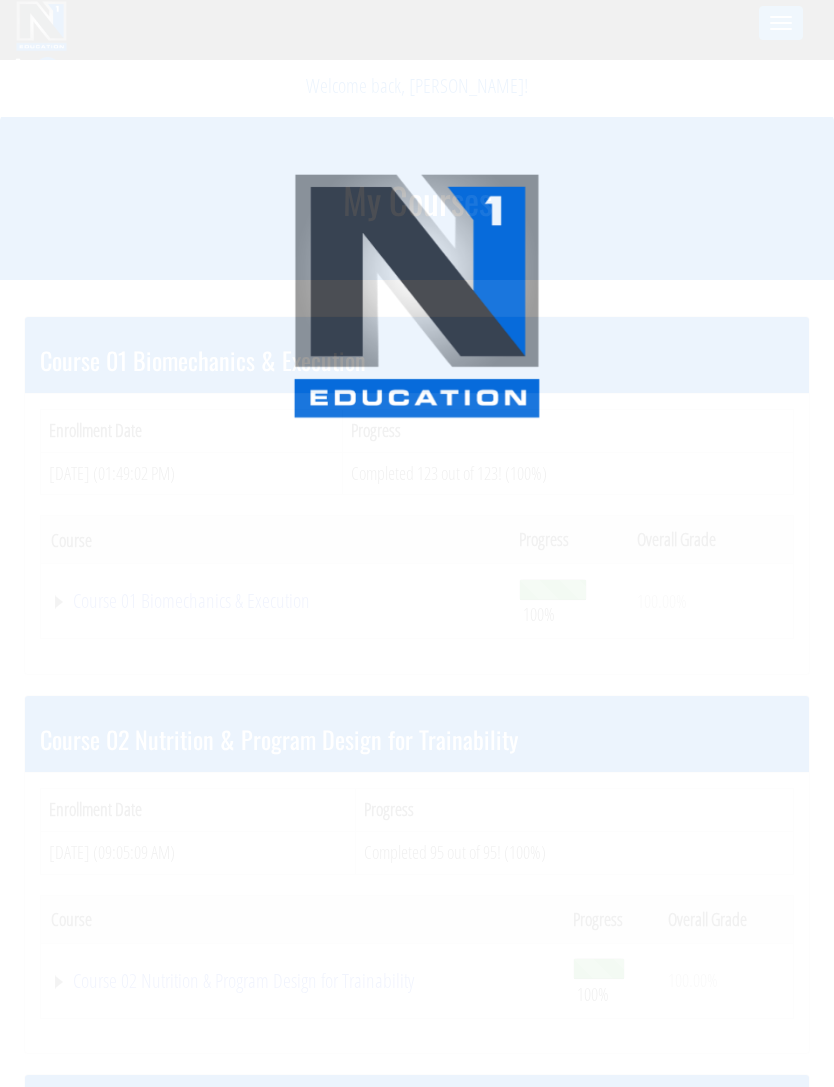 scroll, scrollTop: 0, scrollLeft: 0, axis: both 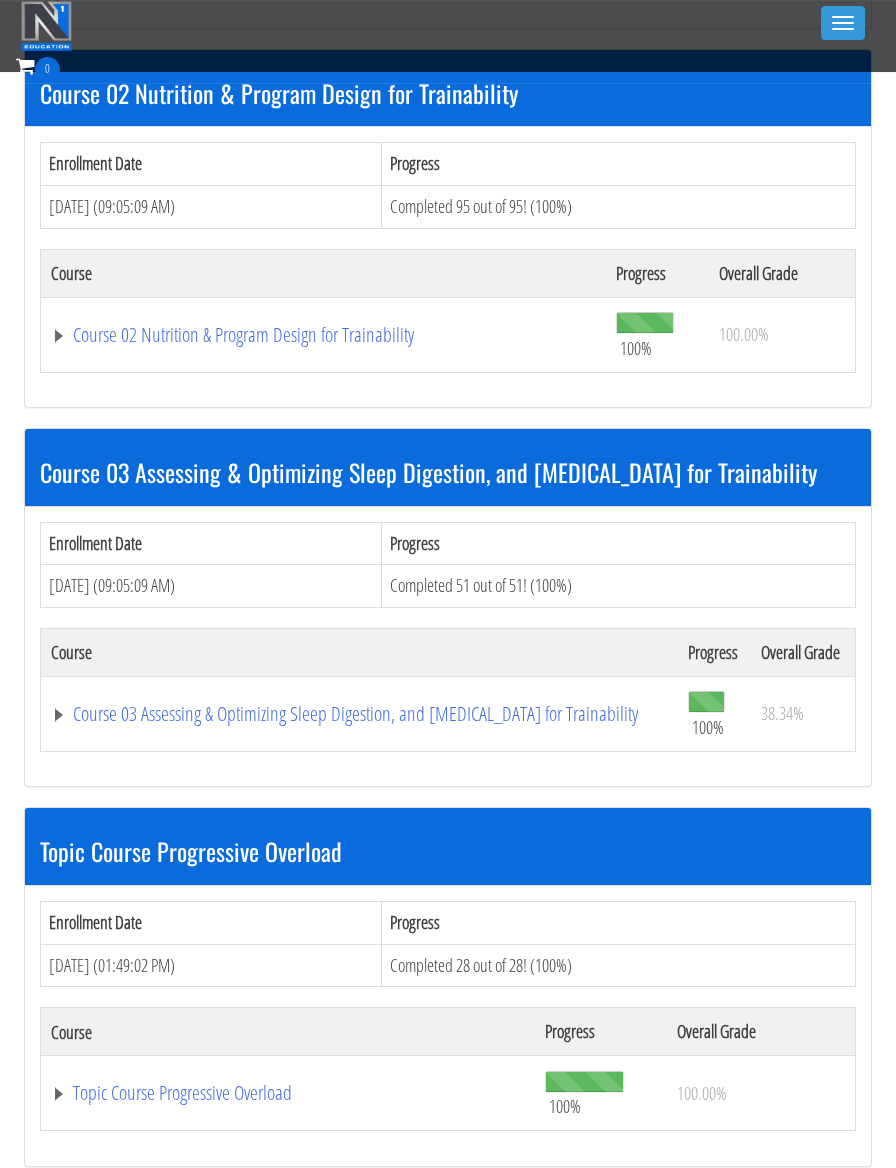 click on "Course 02 Nutrition & Program Design for Trainability" at bounding box center (294, -45) 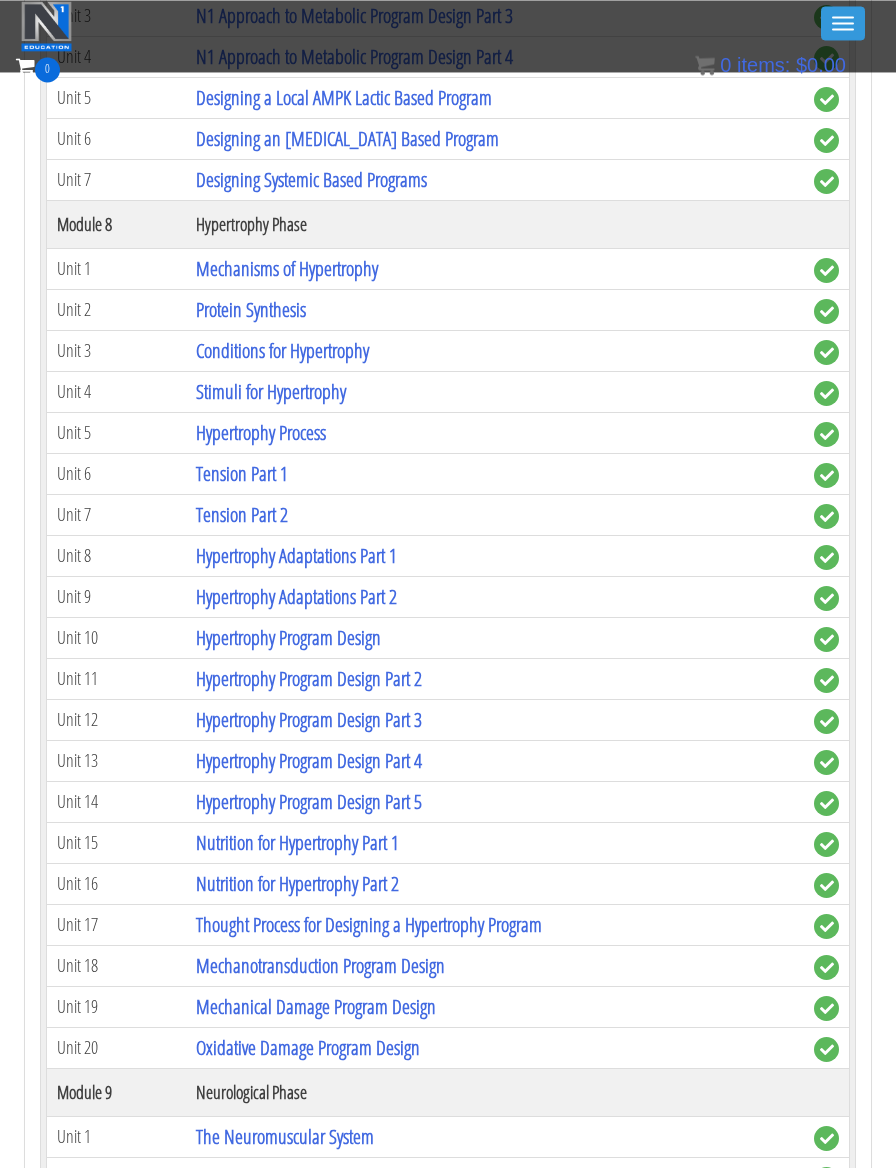 scroll, scrollTop: 2905, scrollLeft: 0, axis: vertical 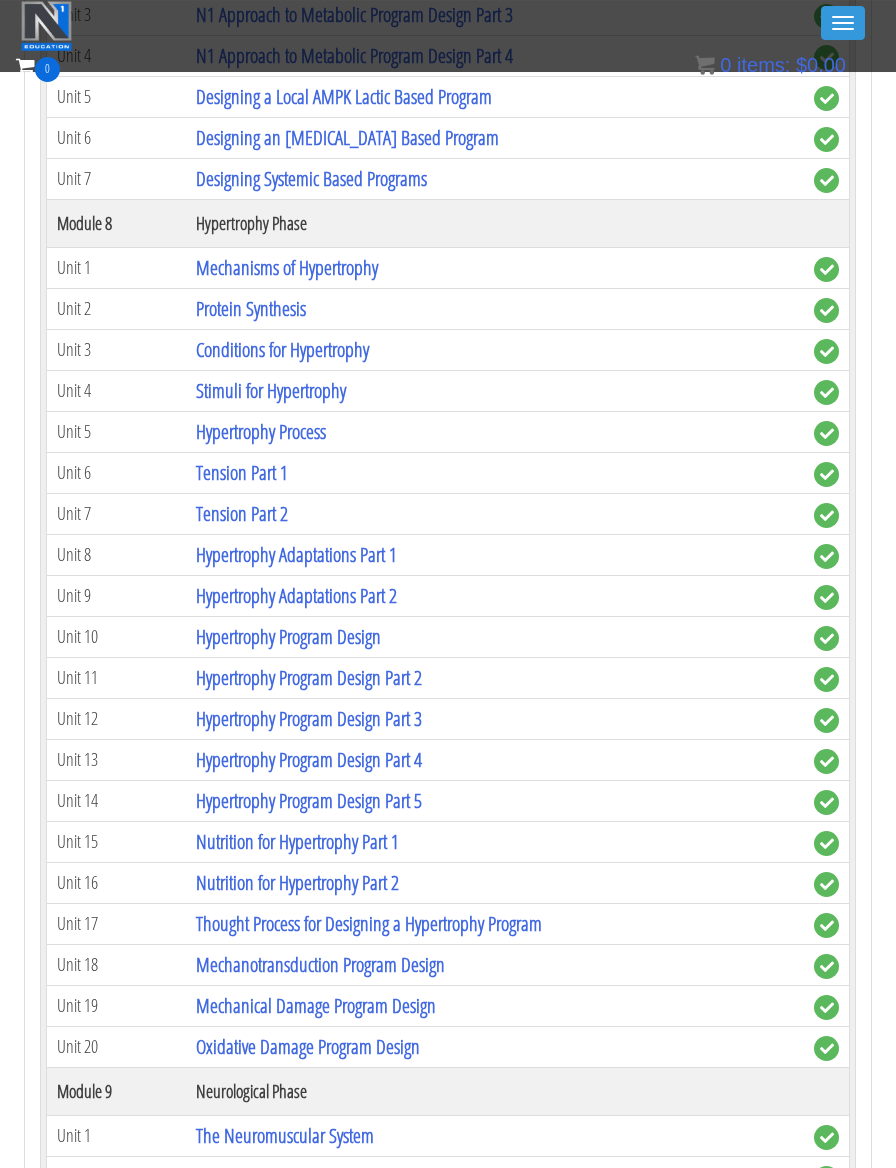 click on "Hypertrophy Adaptations Part 1" at bounding box center [296, 554] 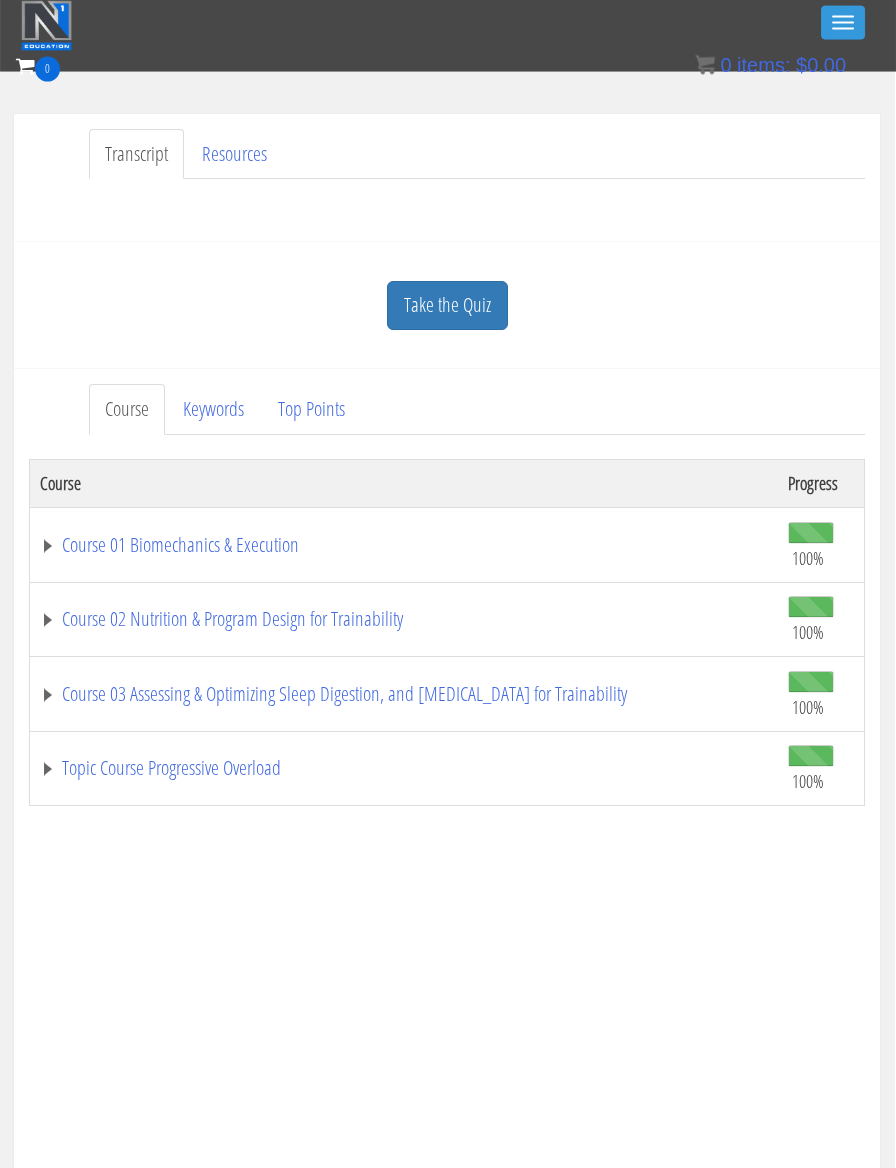 scroll, scrollTop: 516, scrollLeft: 1, axis: both 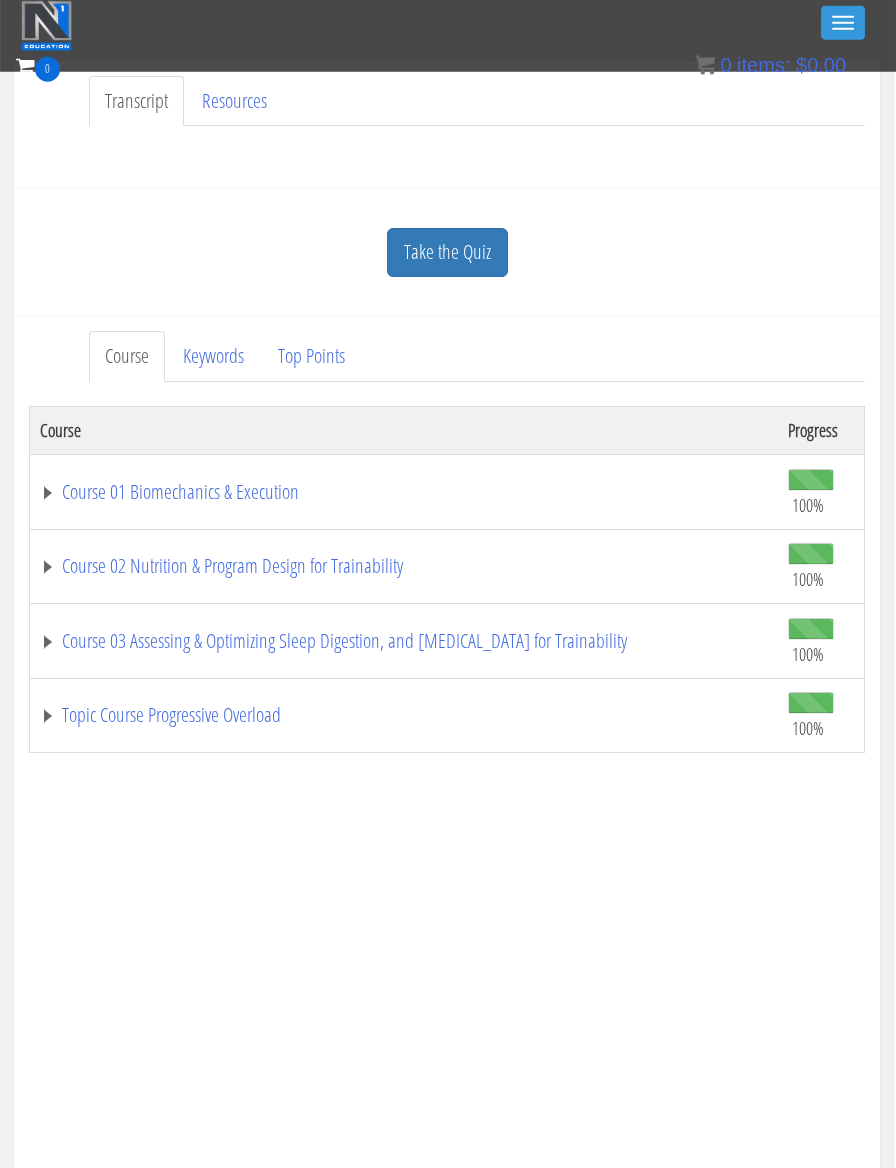 click on "Course 02 Nutrition & Program Design for Trainability" at bounding box center [404, 566] 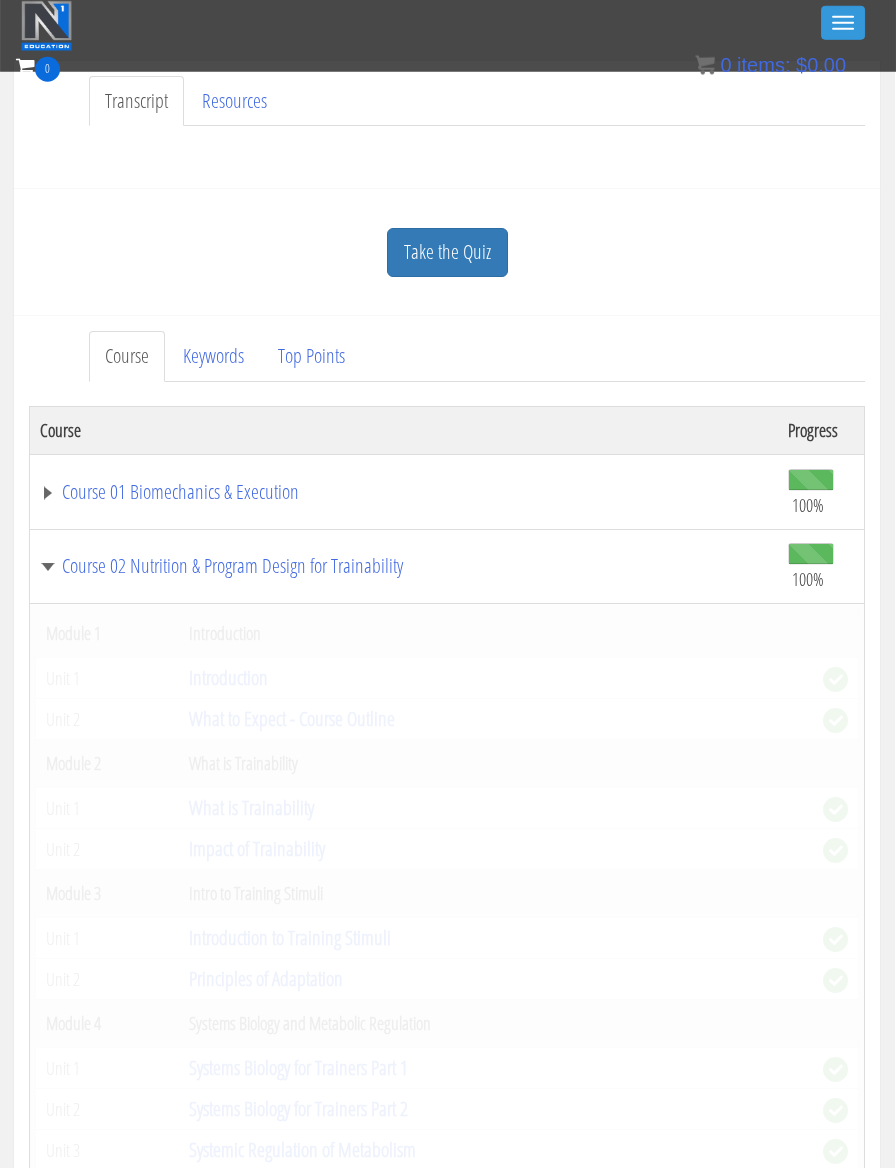 scroll, scrollTop: 516, scrollLeft: 1, axis: both 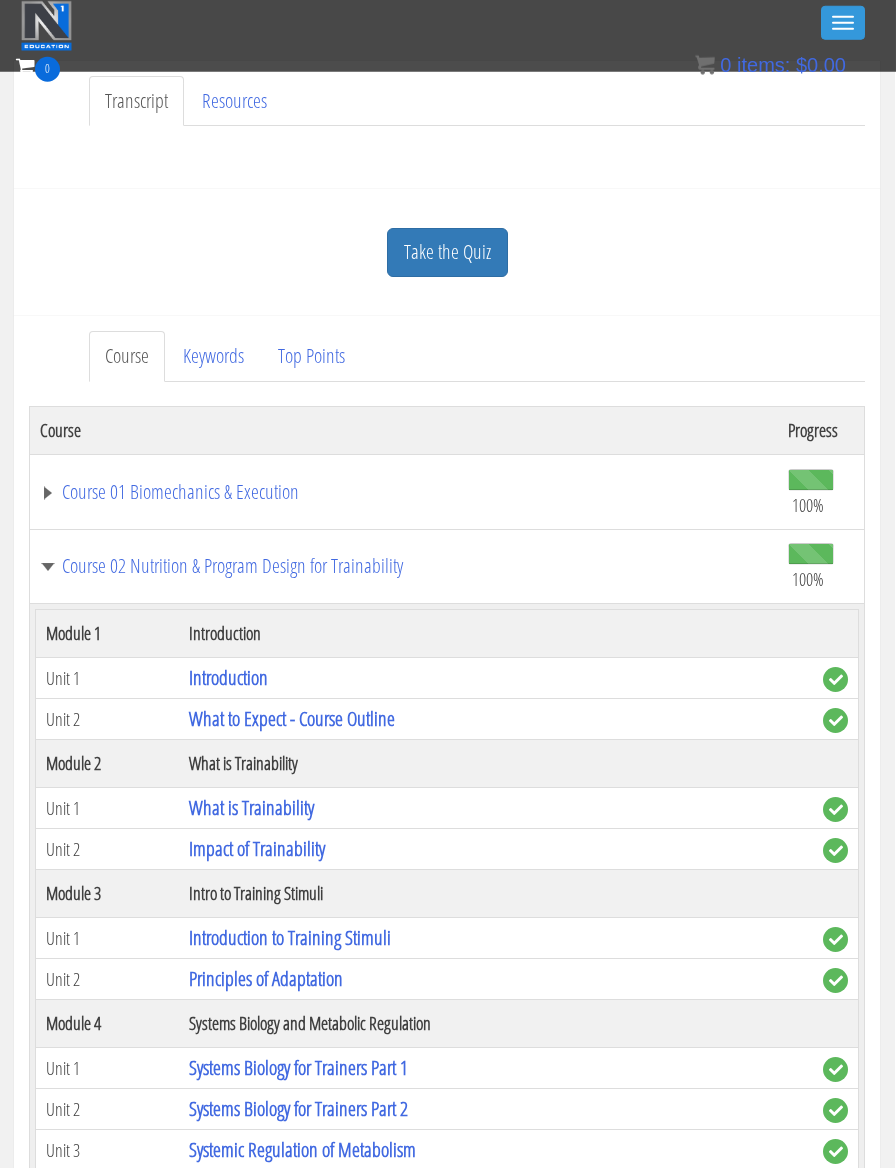 click on "Course 02 Nutrition & Program Design for Trainability" at bounding box center (404, 566) 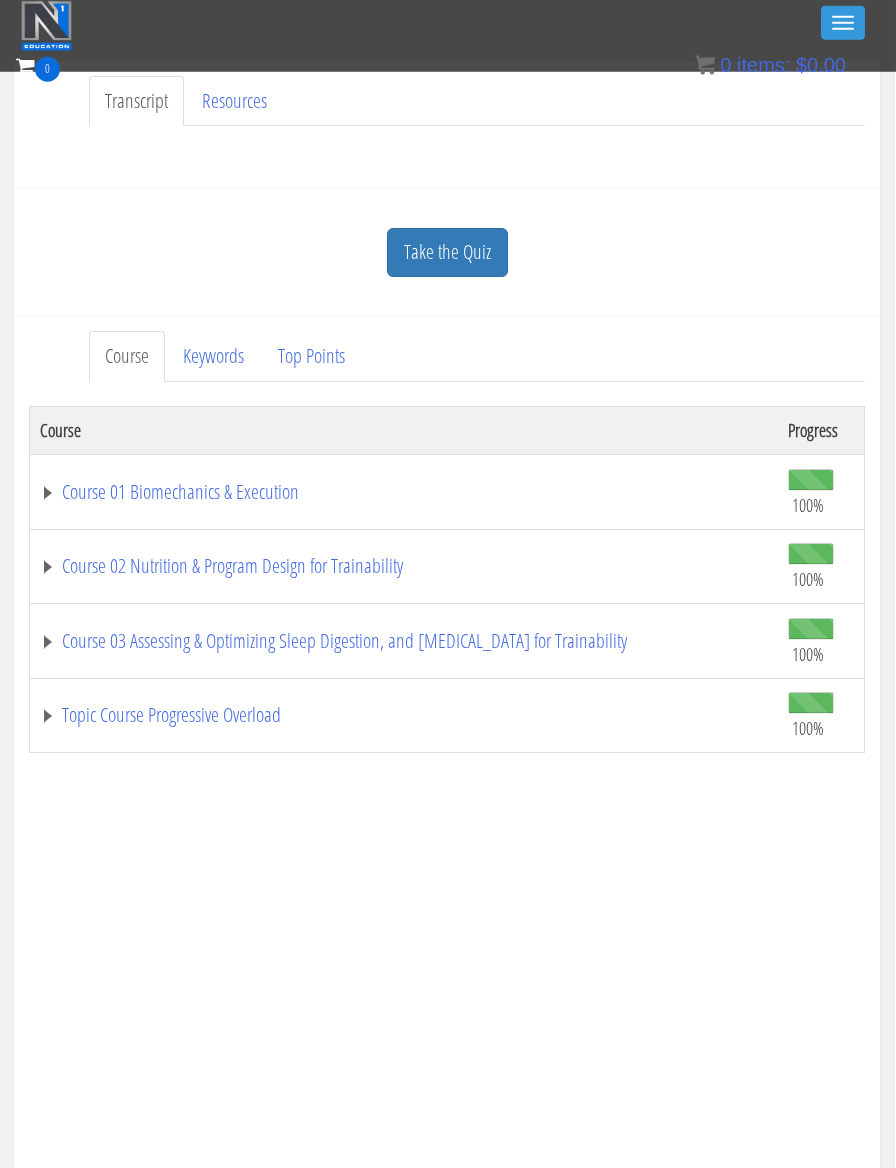 click on "Course 01 Biomechanics & Execution" at bounding box center [404, 492] 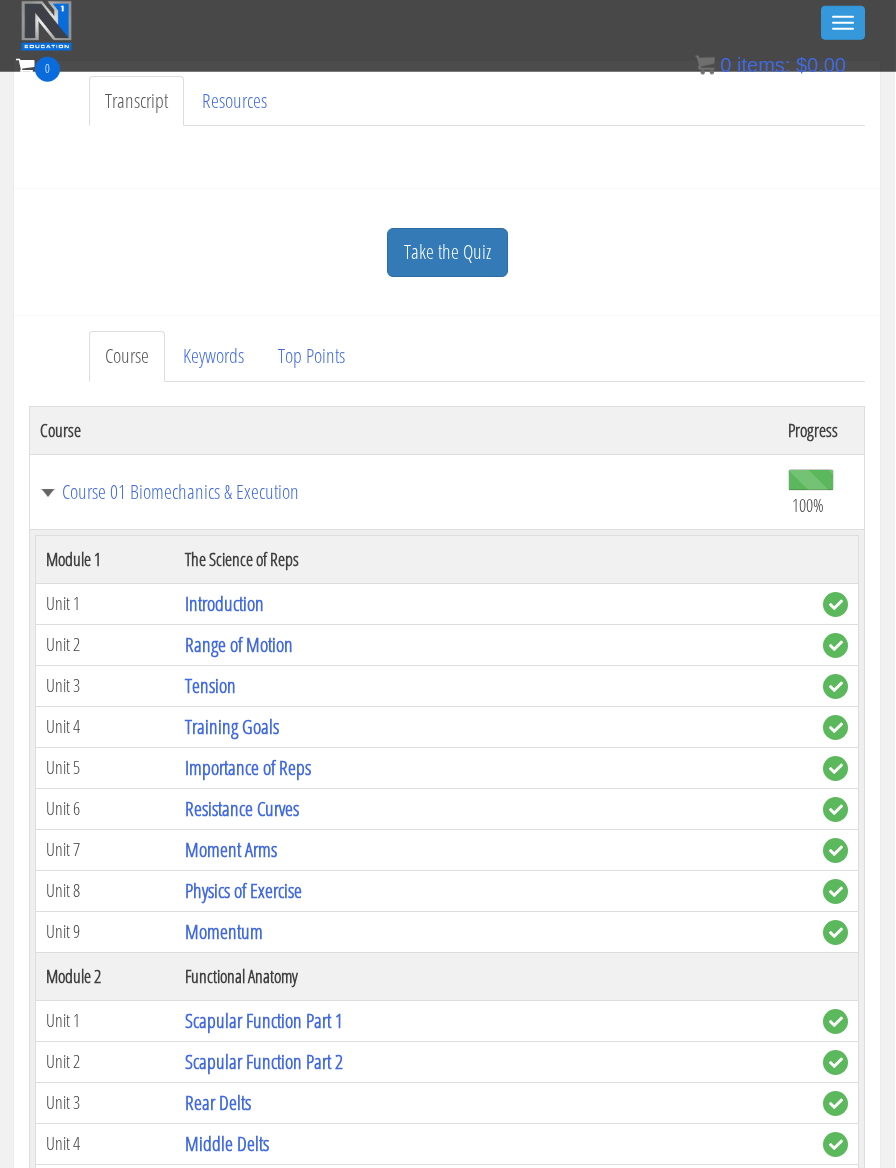 click on "Course 01 Biomechanics & Execution" at bounding box center [404, 492] 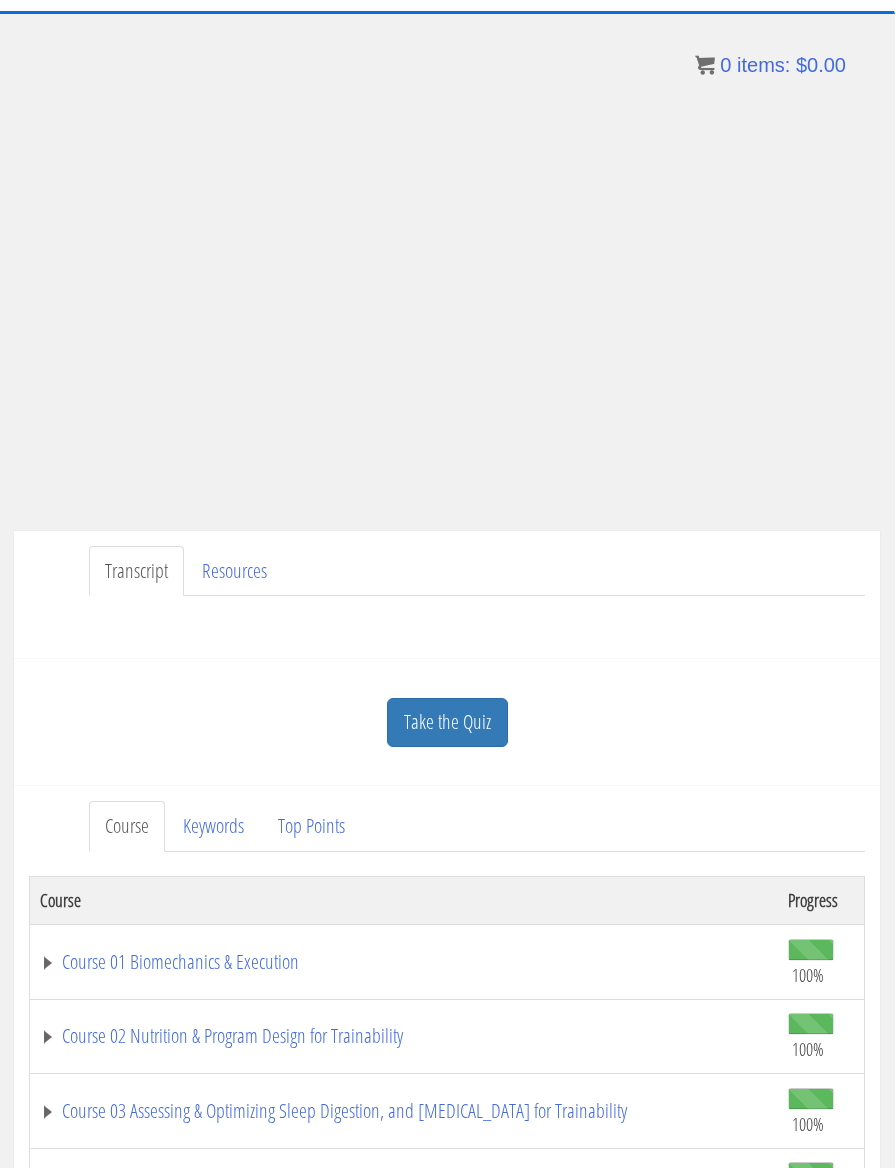 scroll, scrollTop: 107, scrollLeft: 1, axis: both 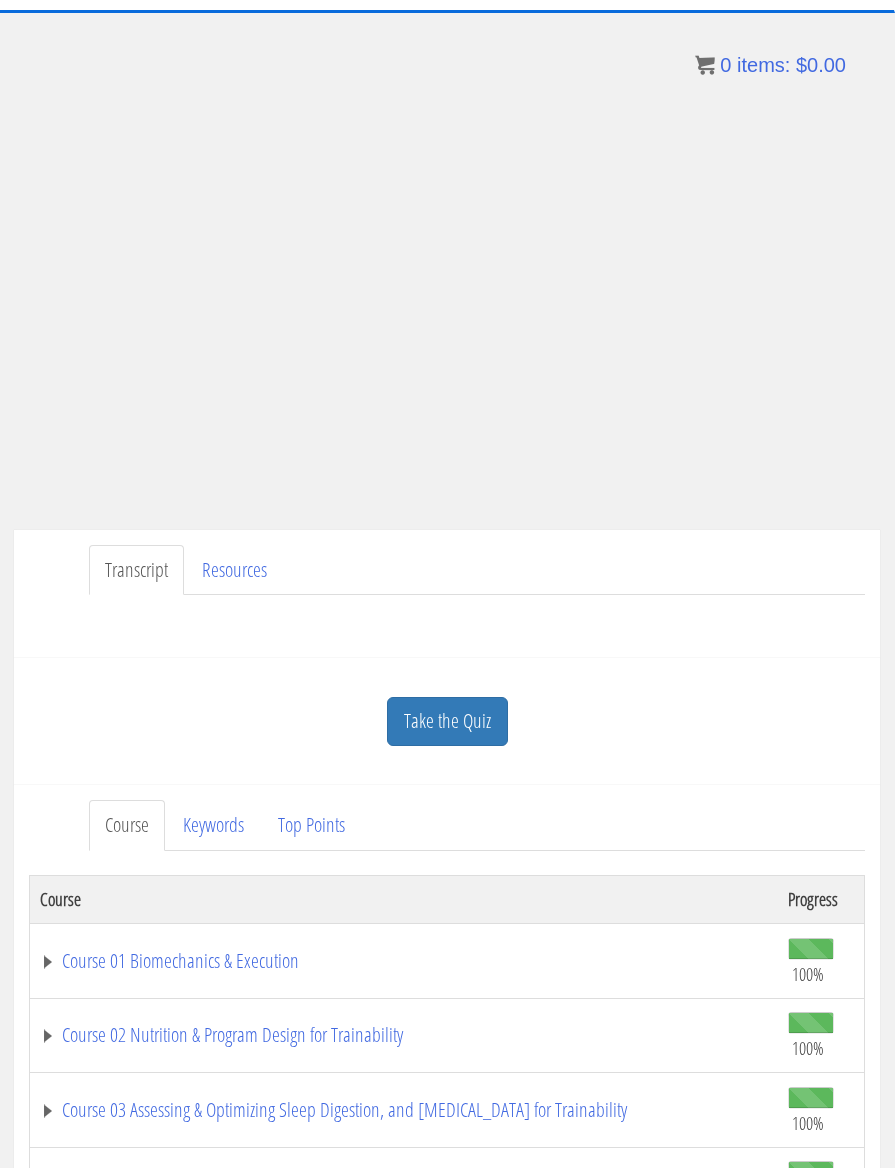 click on "Top Points" at bounding box center [311, 825] 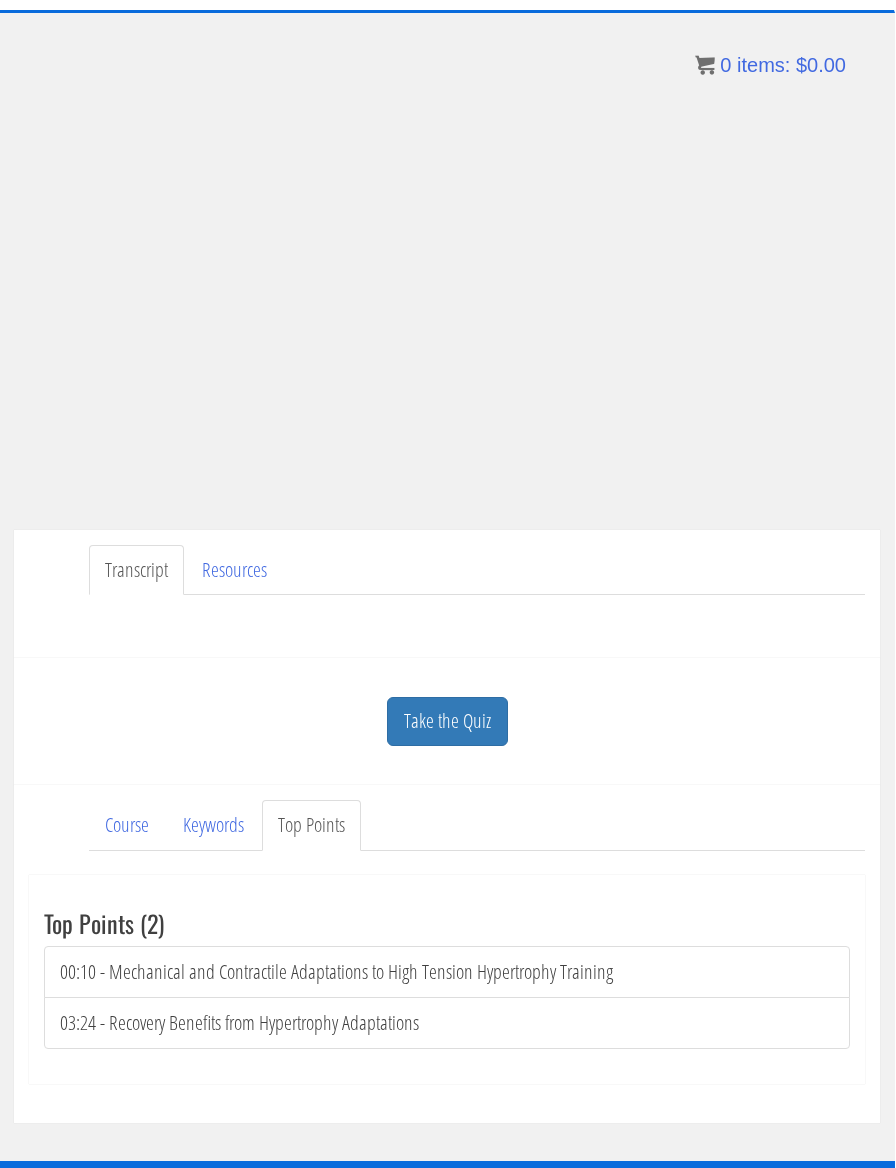 click on "00:10 - Mechanical and Contractile Adaptations to High Tension Hypertrophy Training" at bounding box center (447, 972) 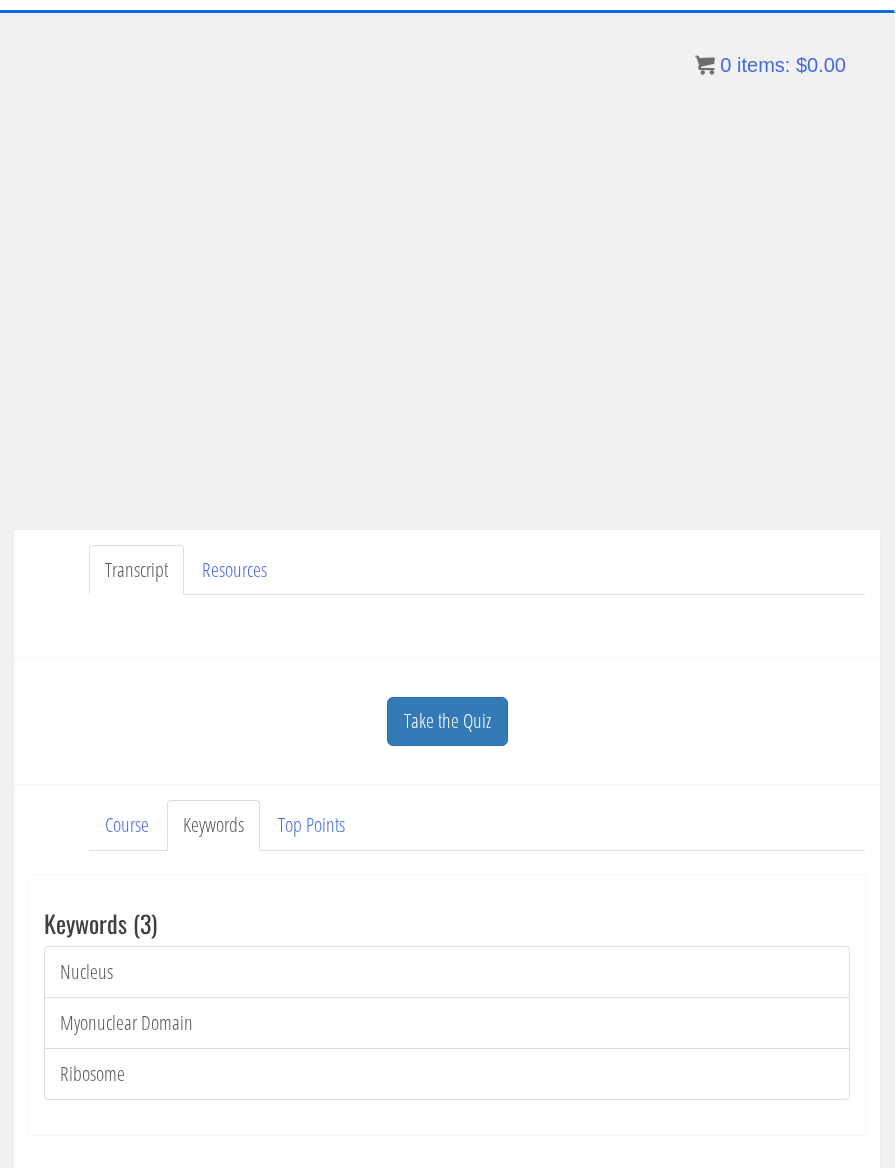 click on "Nucleus" at bounding box center (447, 972) 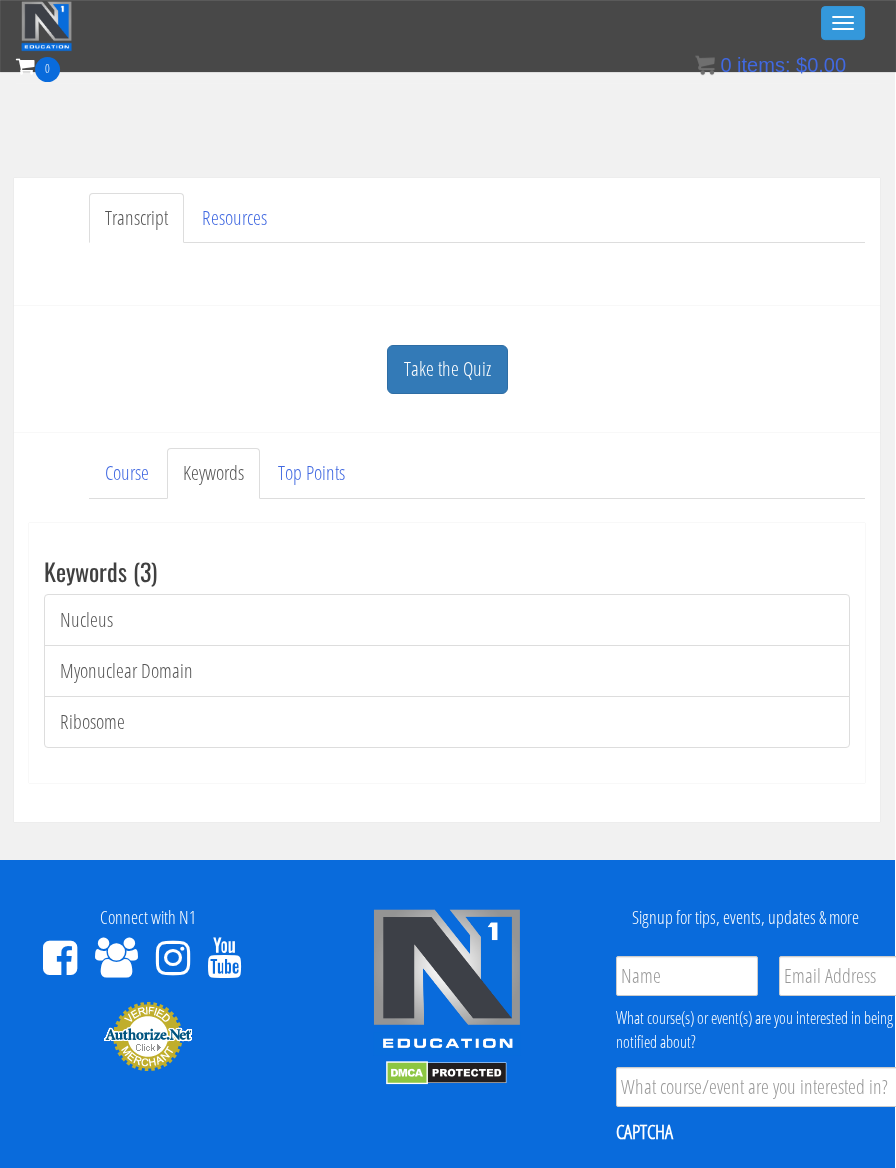 scroll, scrollTop: 399, scrollLeft: 1, axis: both 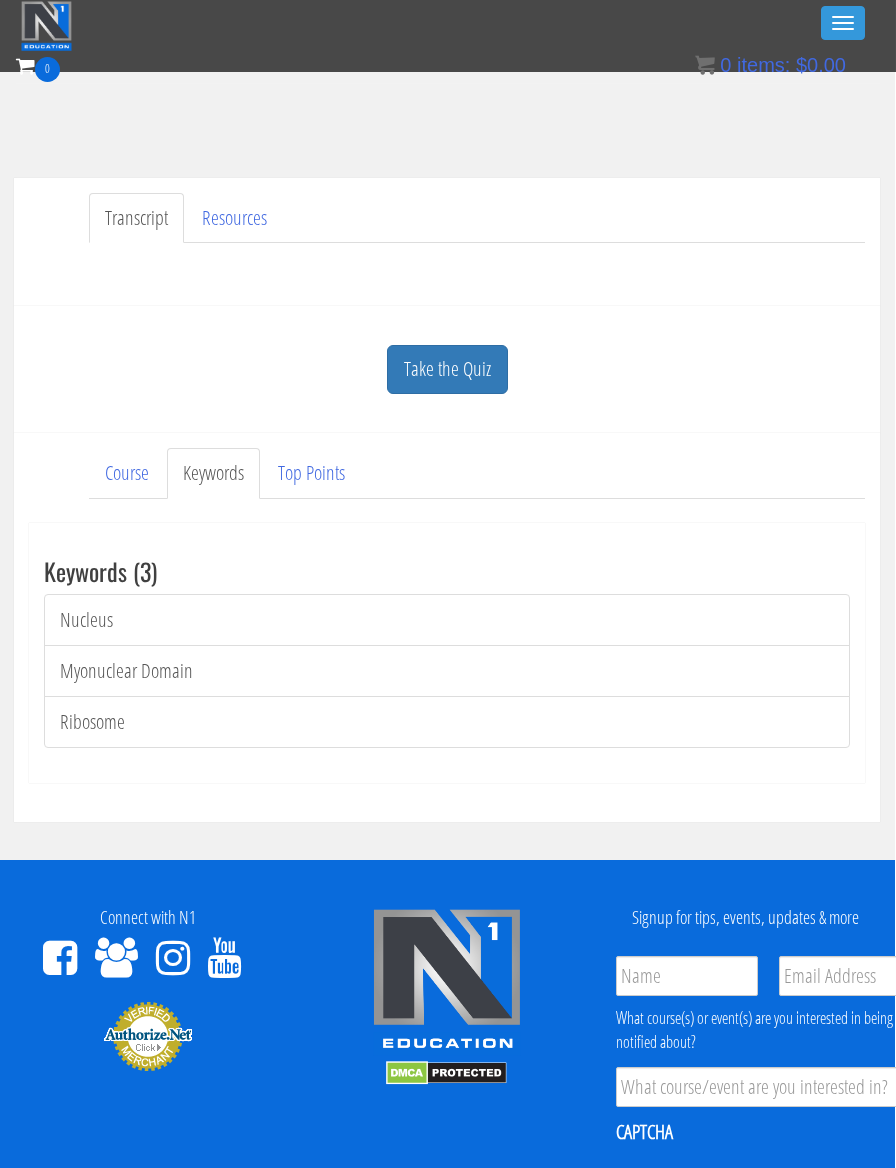 click on "Ribosome" at bounding box center [447, 722] 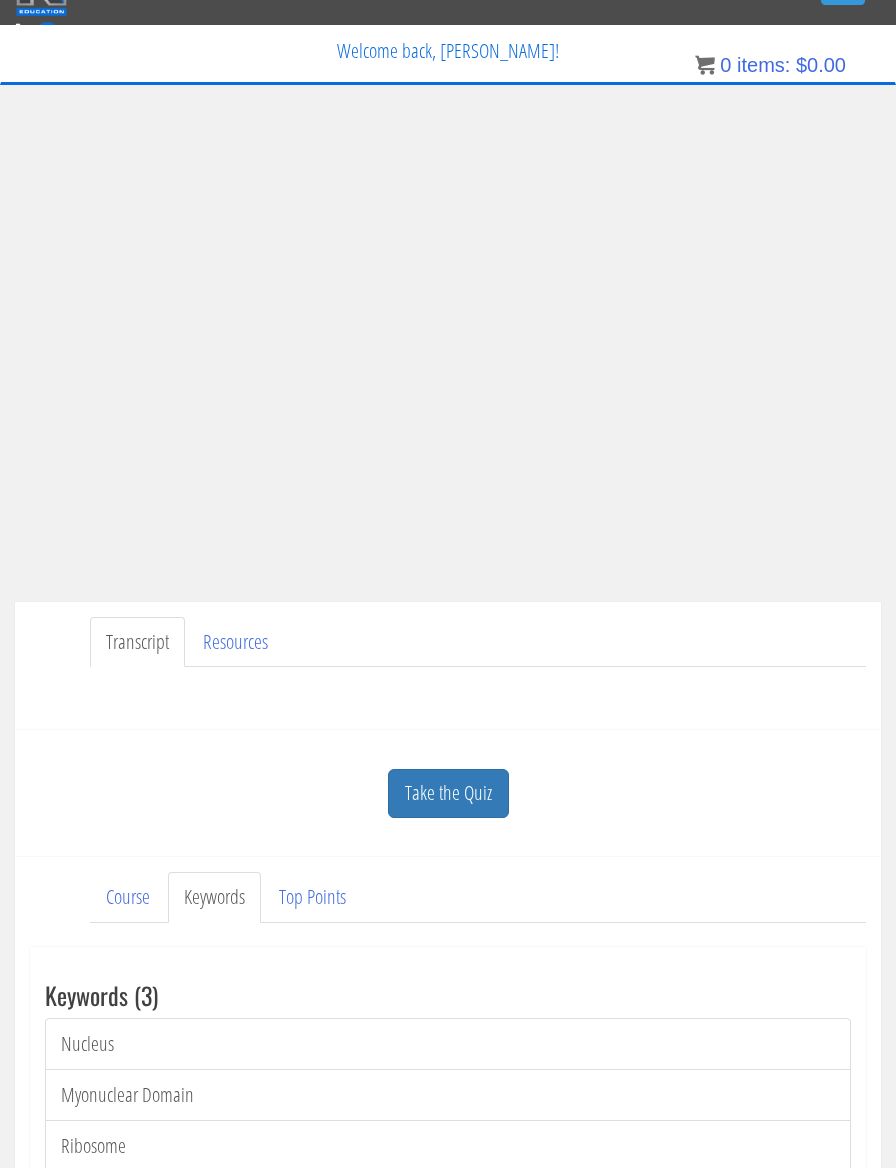 scroll, scrollTop: 38, scrollLeft: 0, axis: vertical 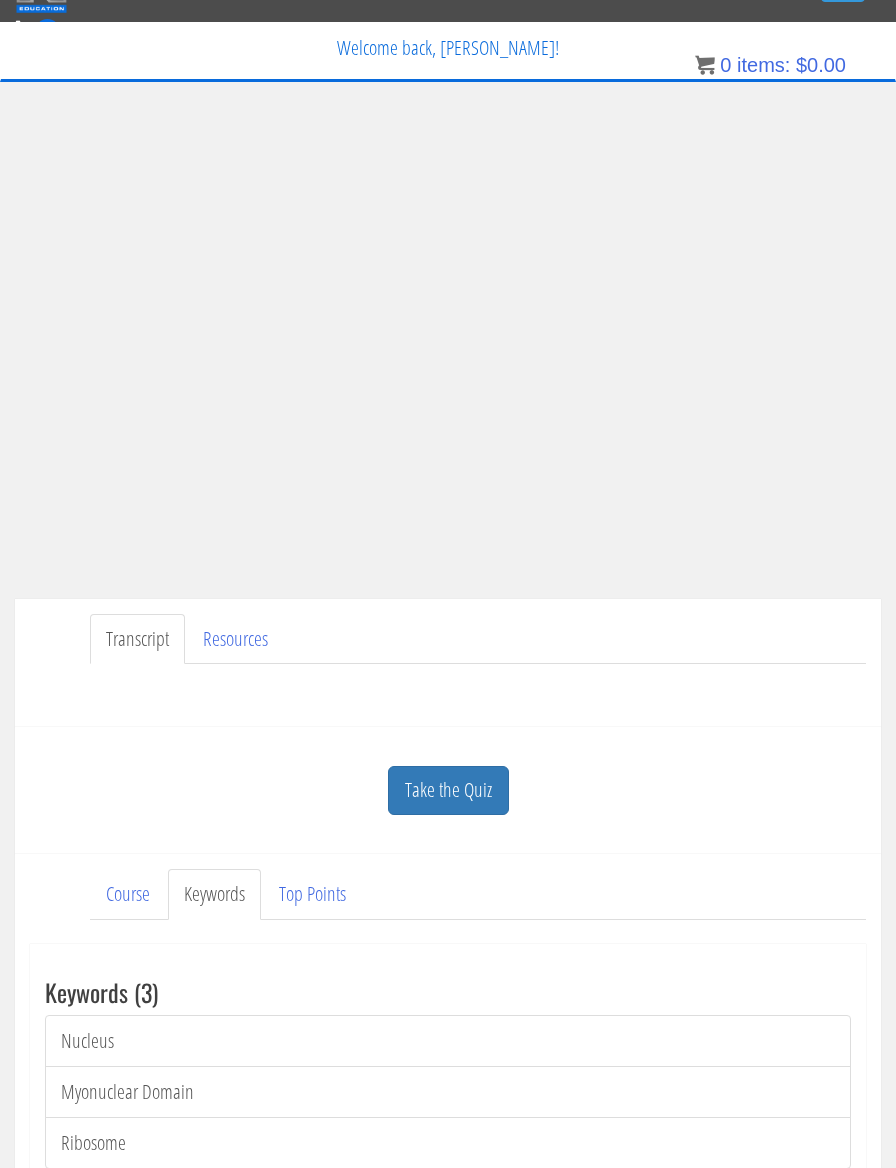 click on "Take the Quiz" at bounding box center (448, 790) 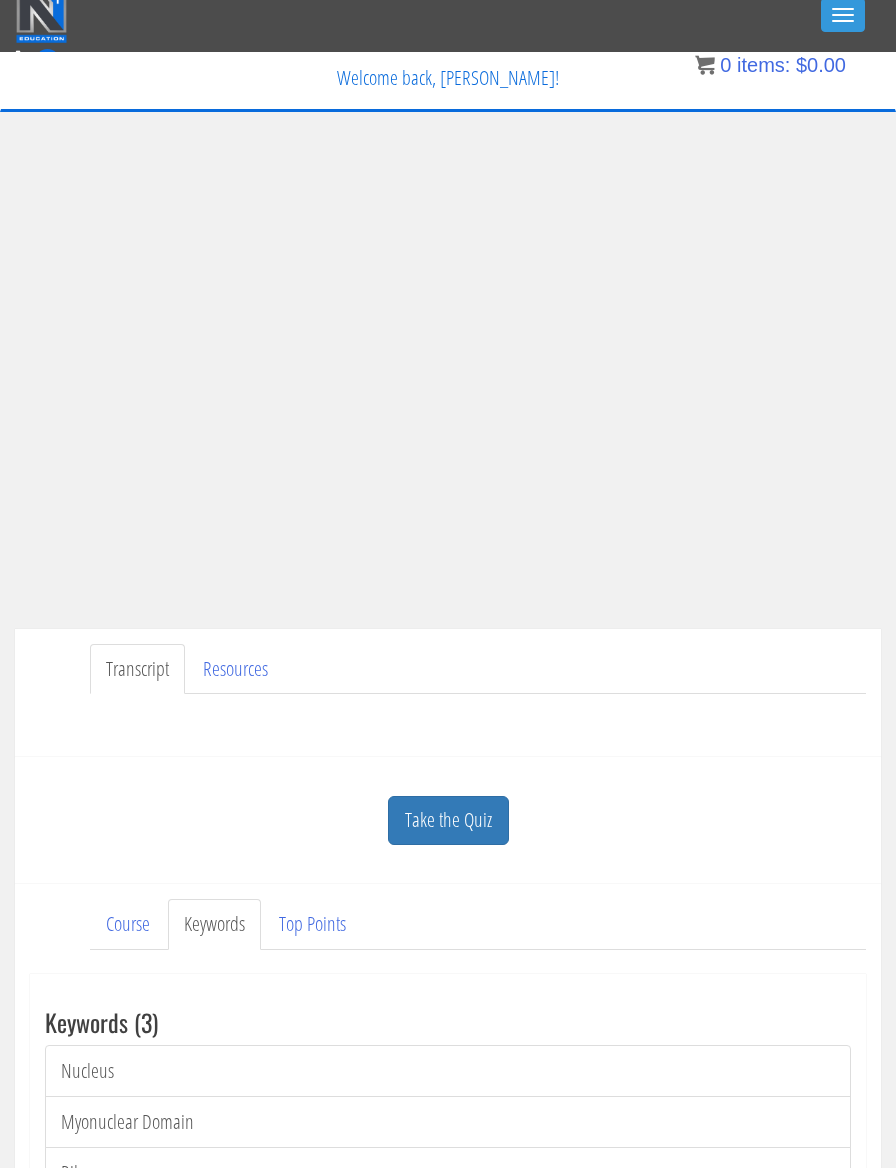 scroll, scrollTop: 0, scrollLeft: 0, axis: both 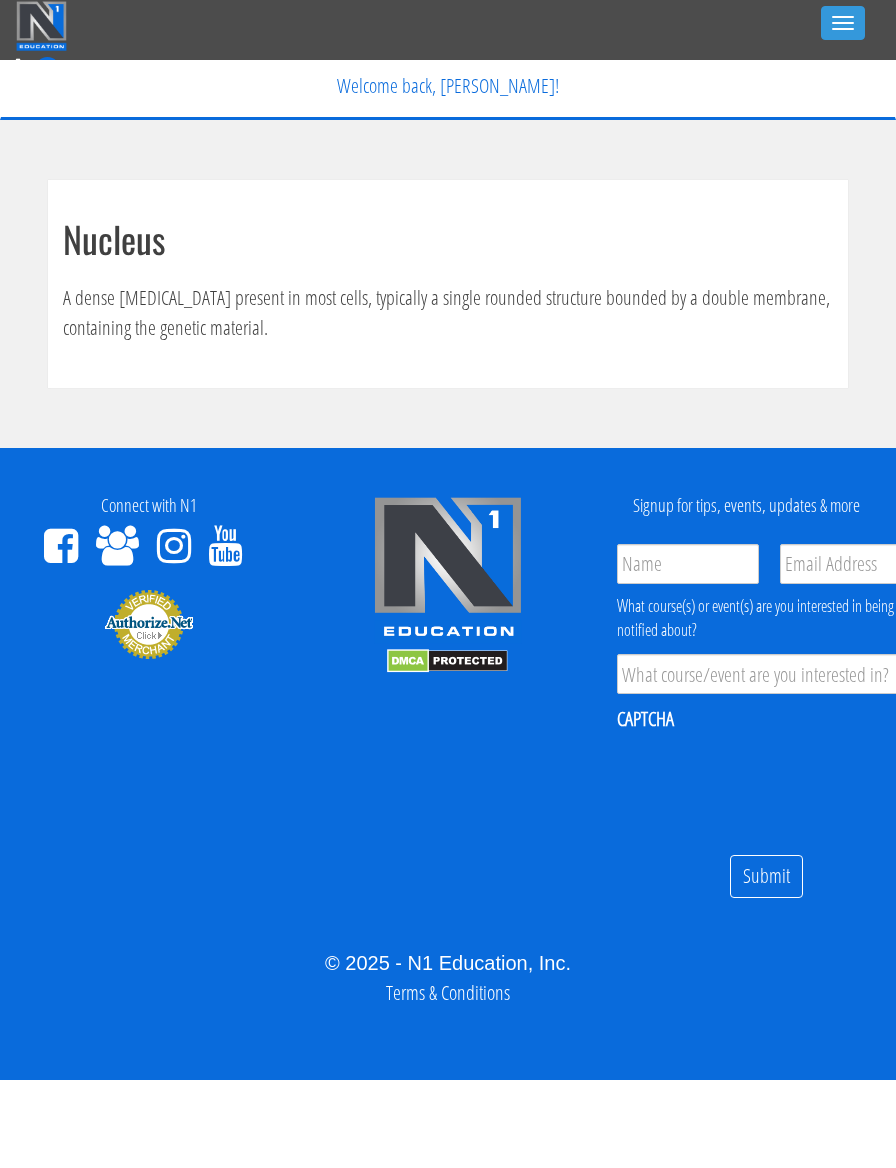 click on "Toggle navigation" at bounding box center [448, 26] 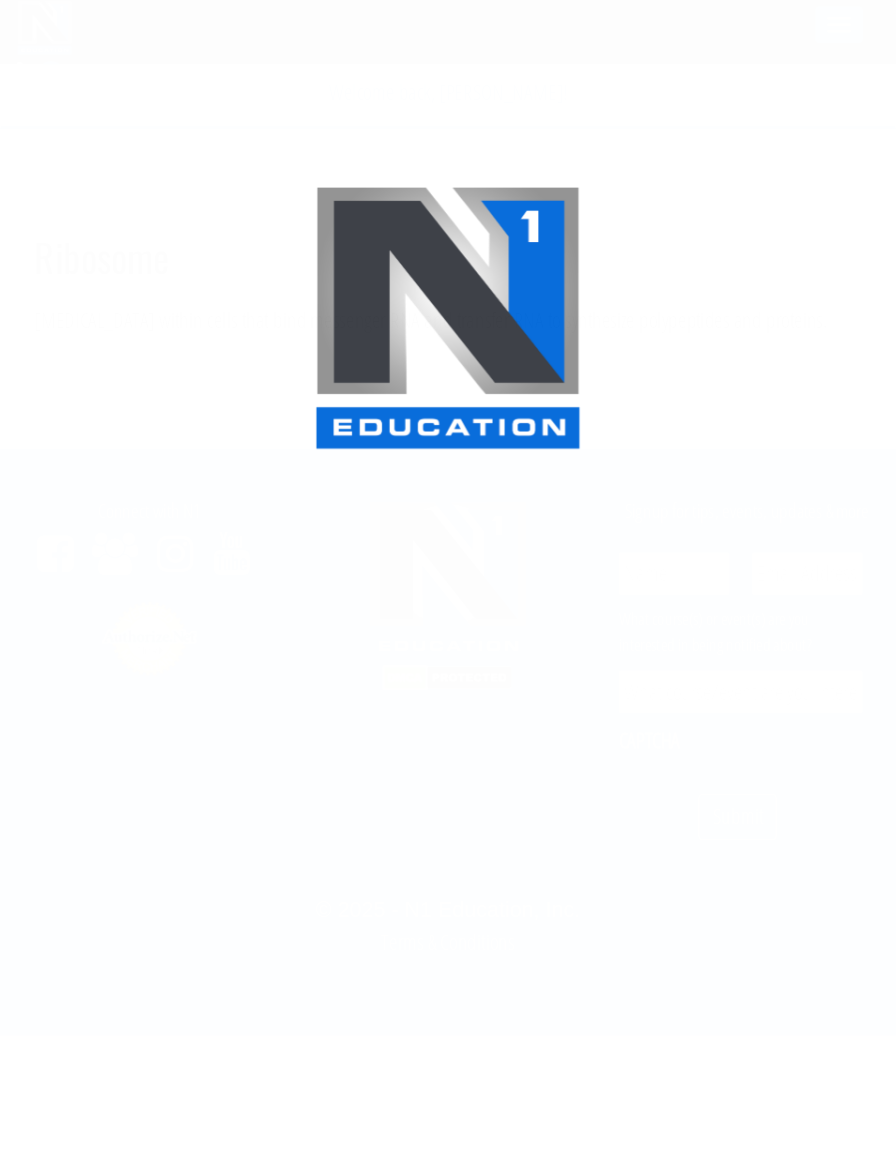 scroll, scrollTop: 0, scrollLeft: 0, axis: both 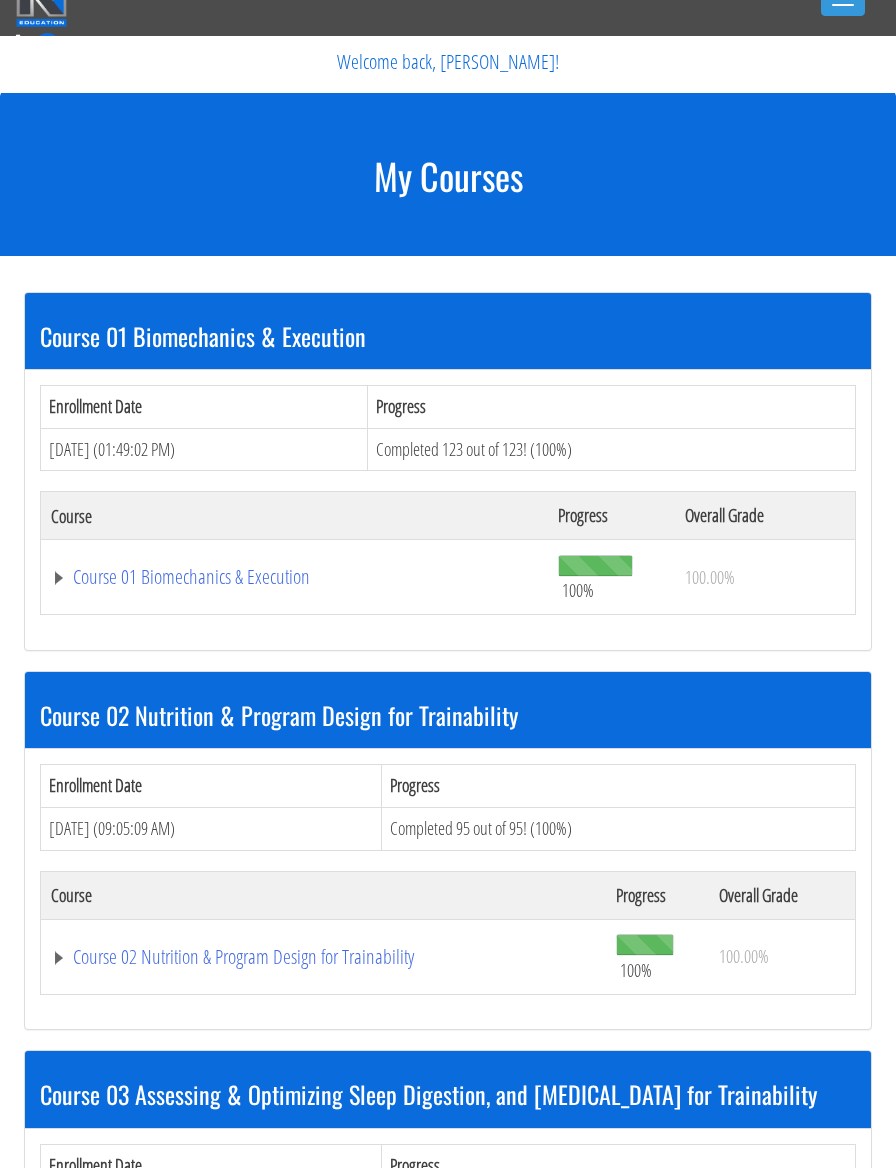 click on "Course 01 Biomechanics & Execution" at bounding box center (294, 578) 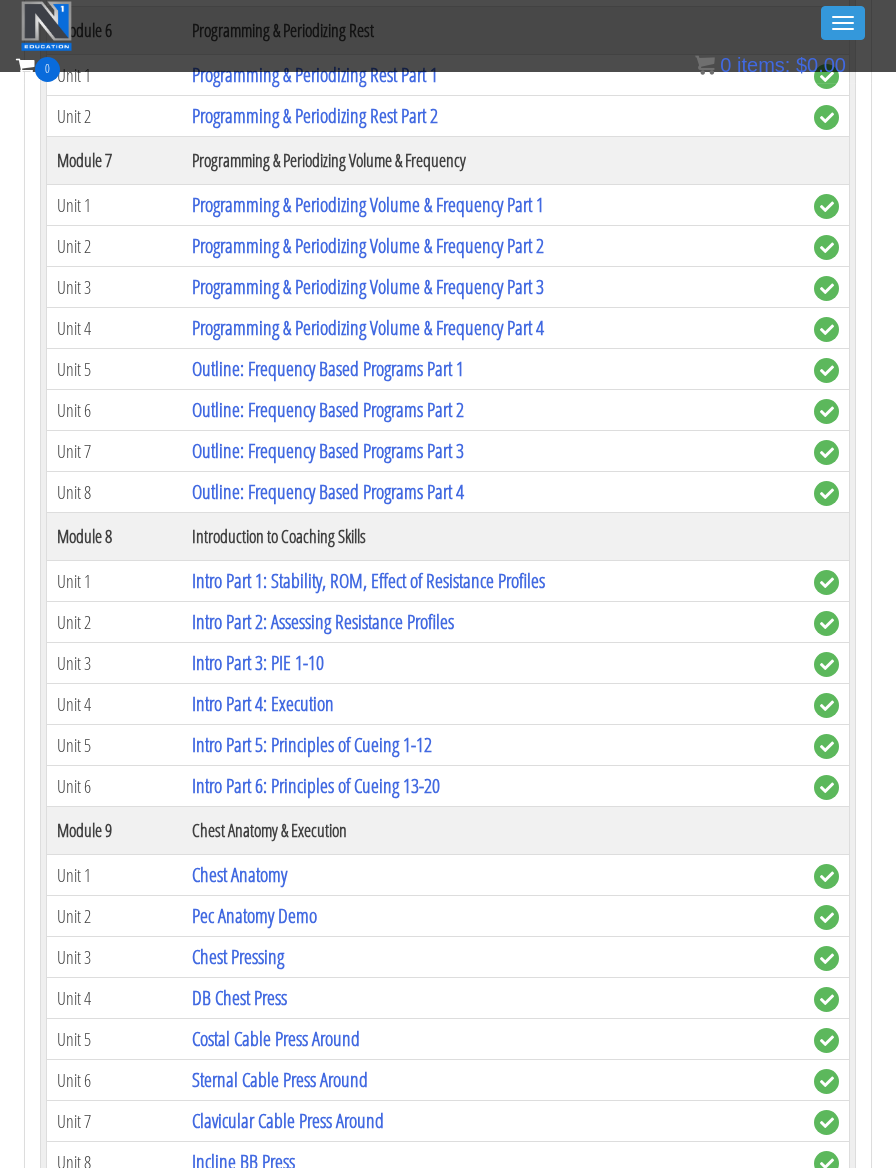 scroll, scrollTop: 2087, scrollLeft: 0, axis: vertical 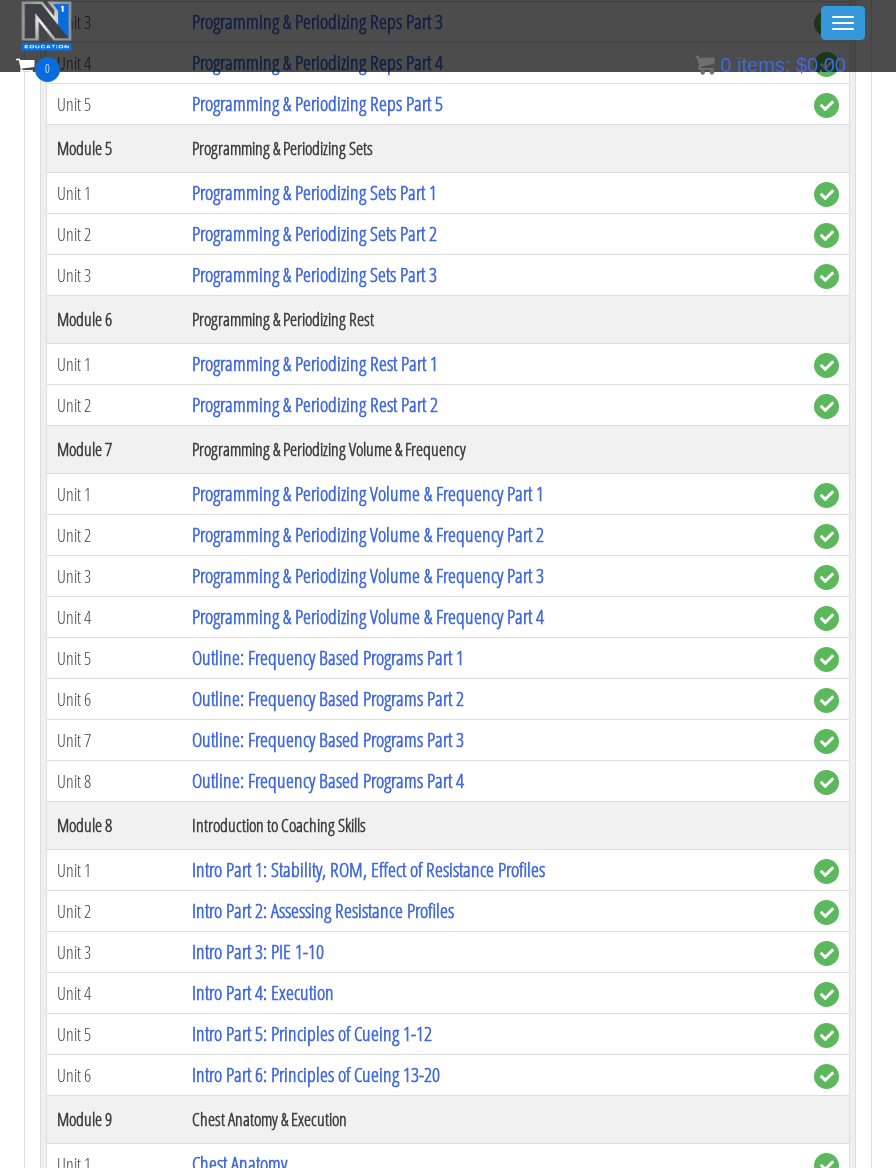 click on "Outline: Frequency Based Programs Part 1" at bounding box center (328, 657) 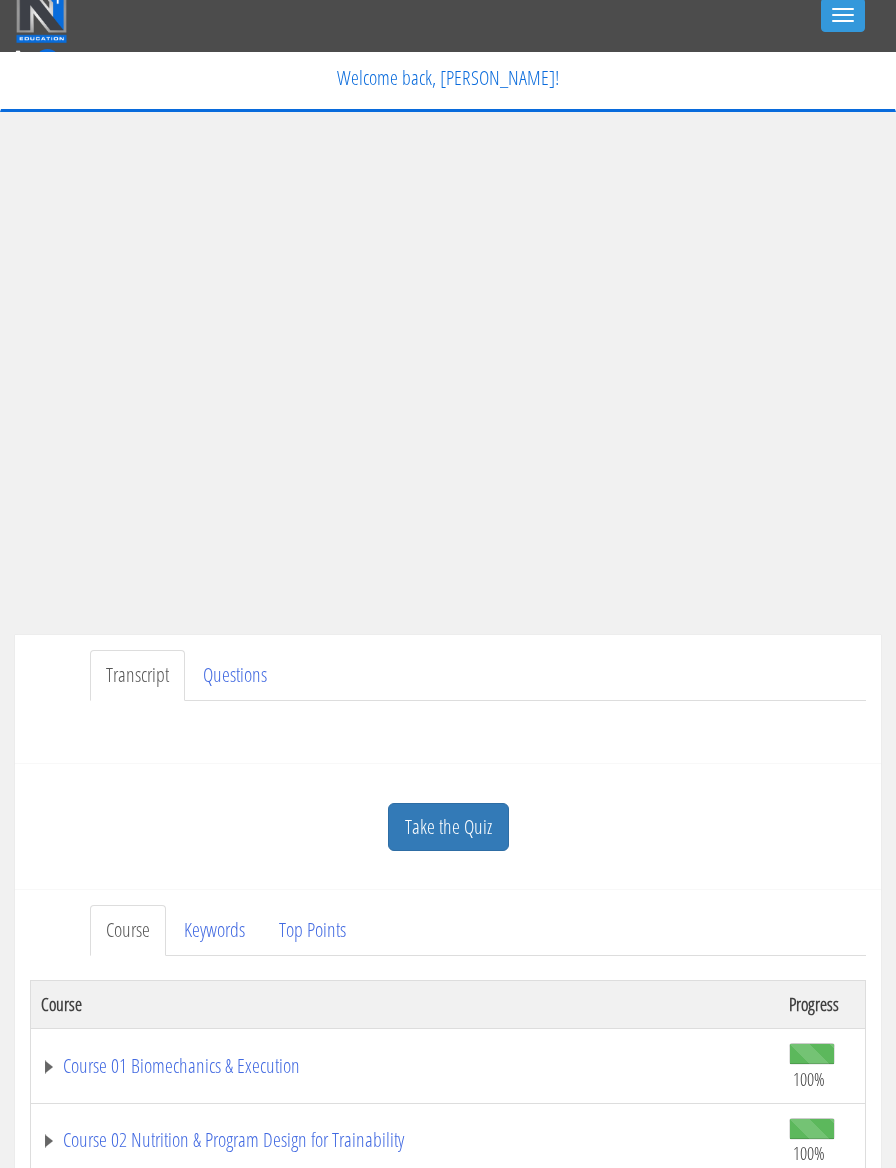 scroll, scrollTop: 0, scrollLeft: 0, axis: both 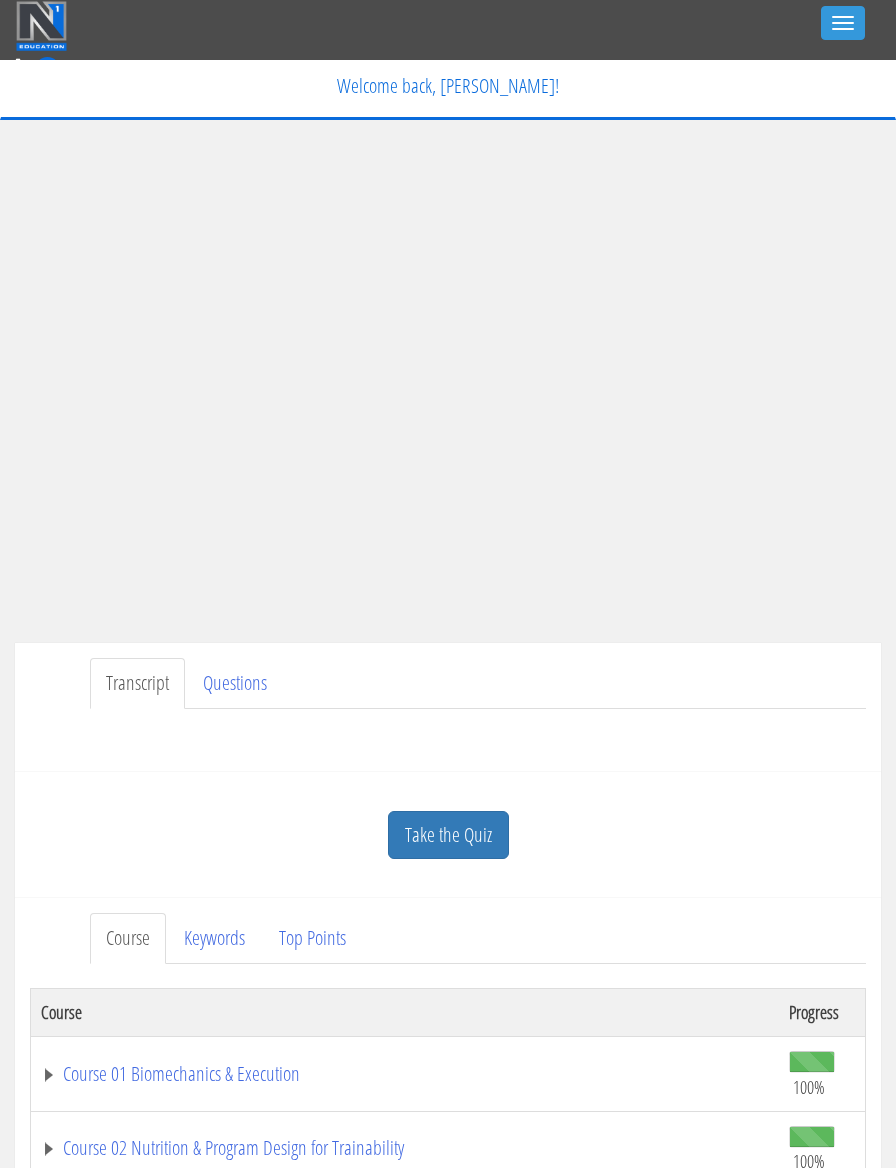 click on "Take the Quiz" at bounding box center [448, 835] 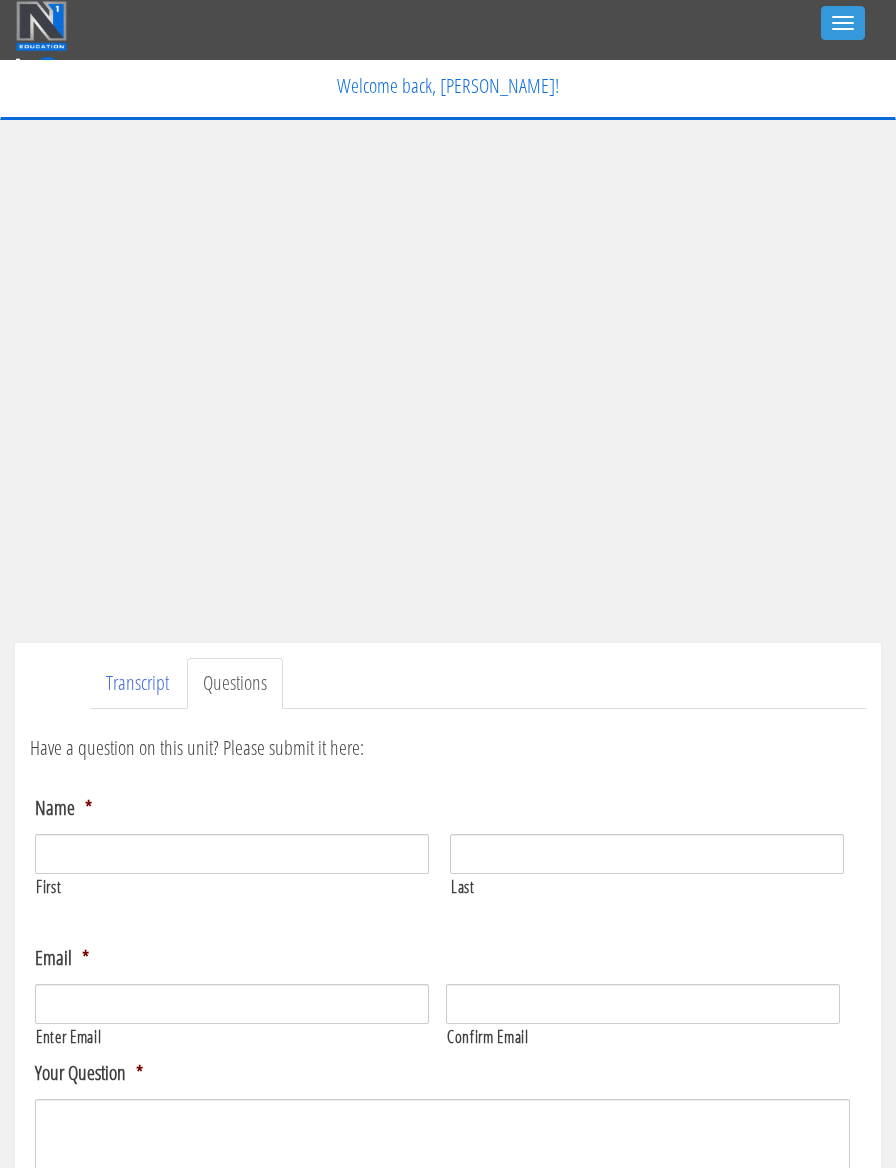 click on "Transcript" at bounding box center (137, 683) 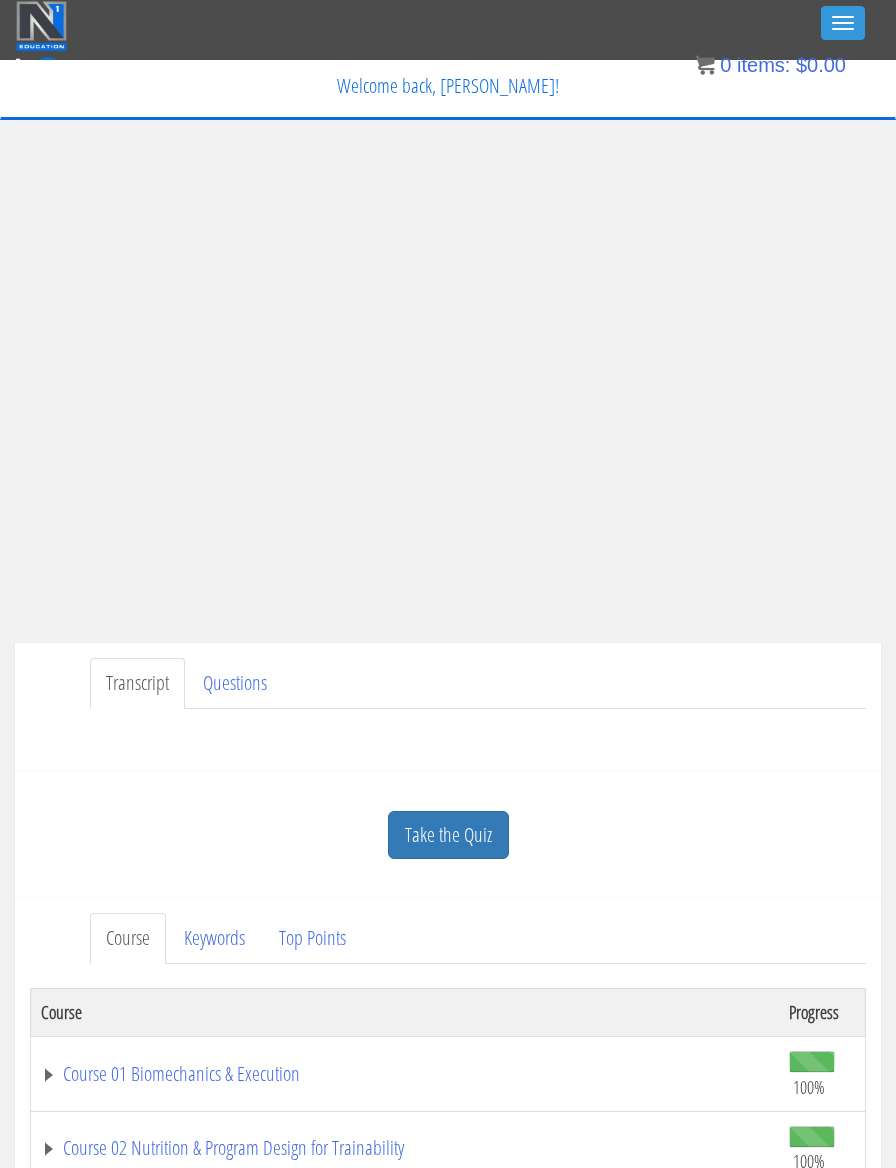 scroll, scrollTop: 43, scrollLeft: 0, axis: vertical 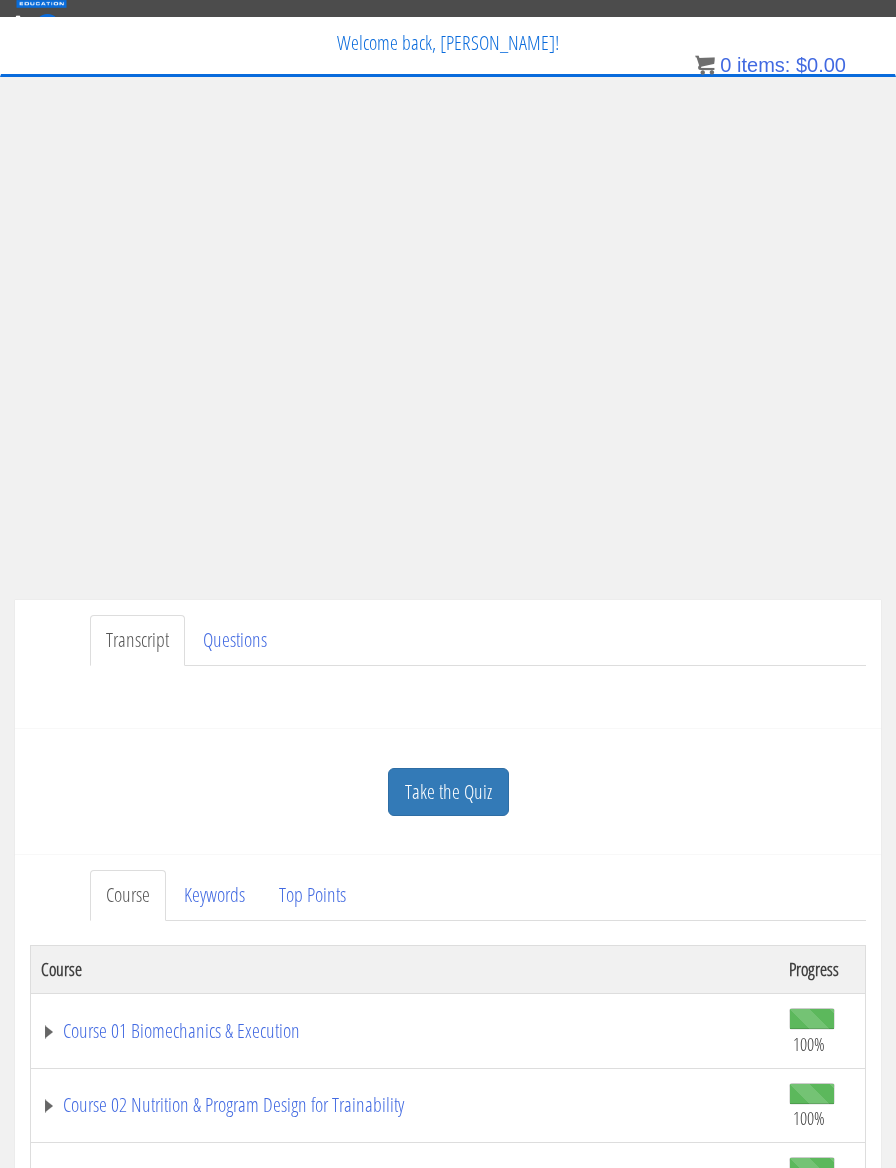 click on "Have a question on this unit? Please submit it here:
Name *
First
Last
Email *
*" at bounding box center [448, 690] 